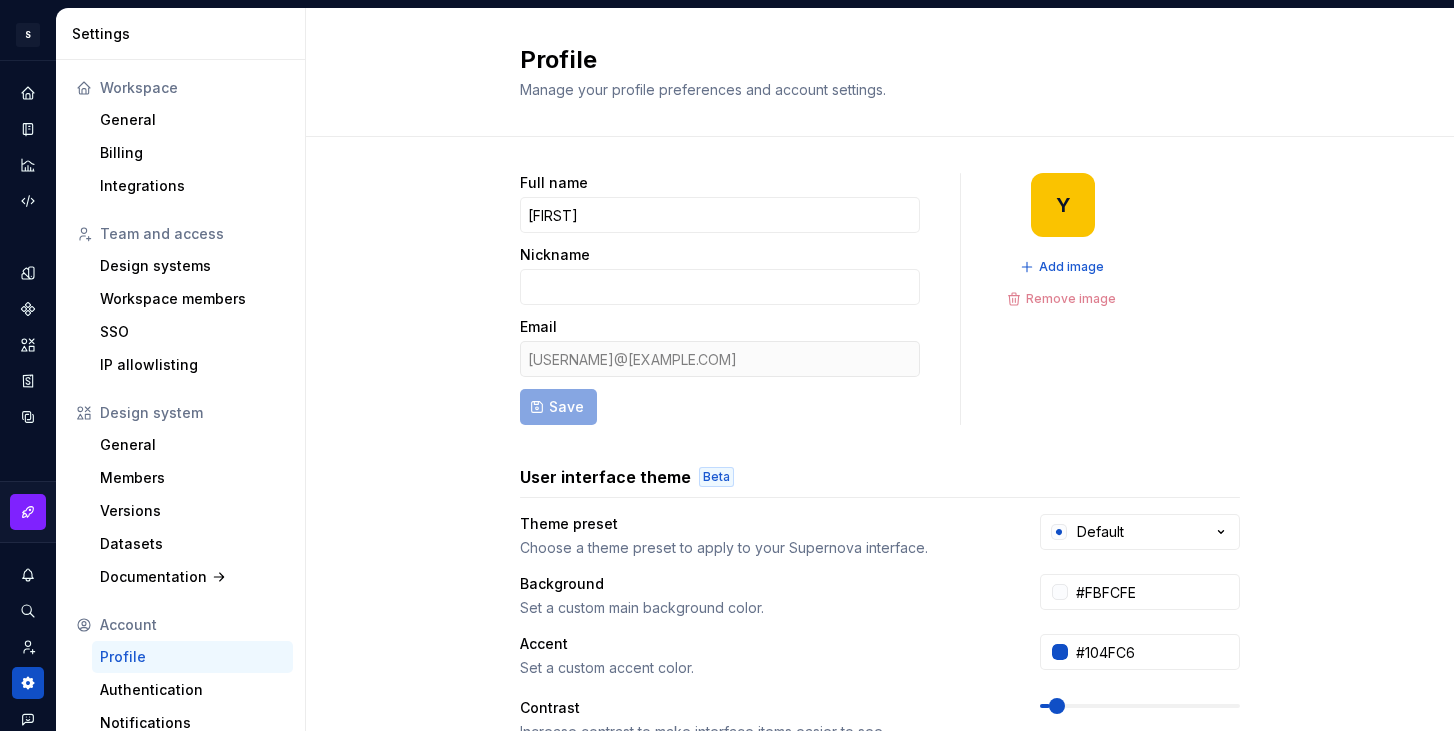 scroll, scrollTop: 0, scrollLeft: 0, axis: both 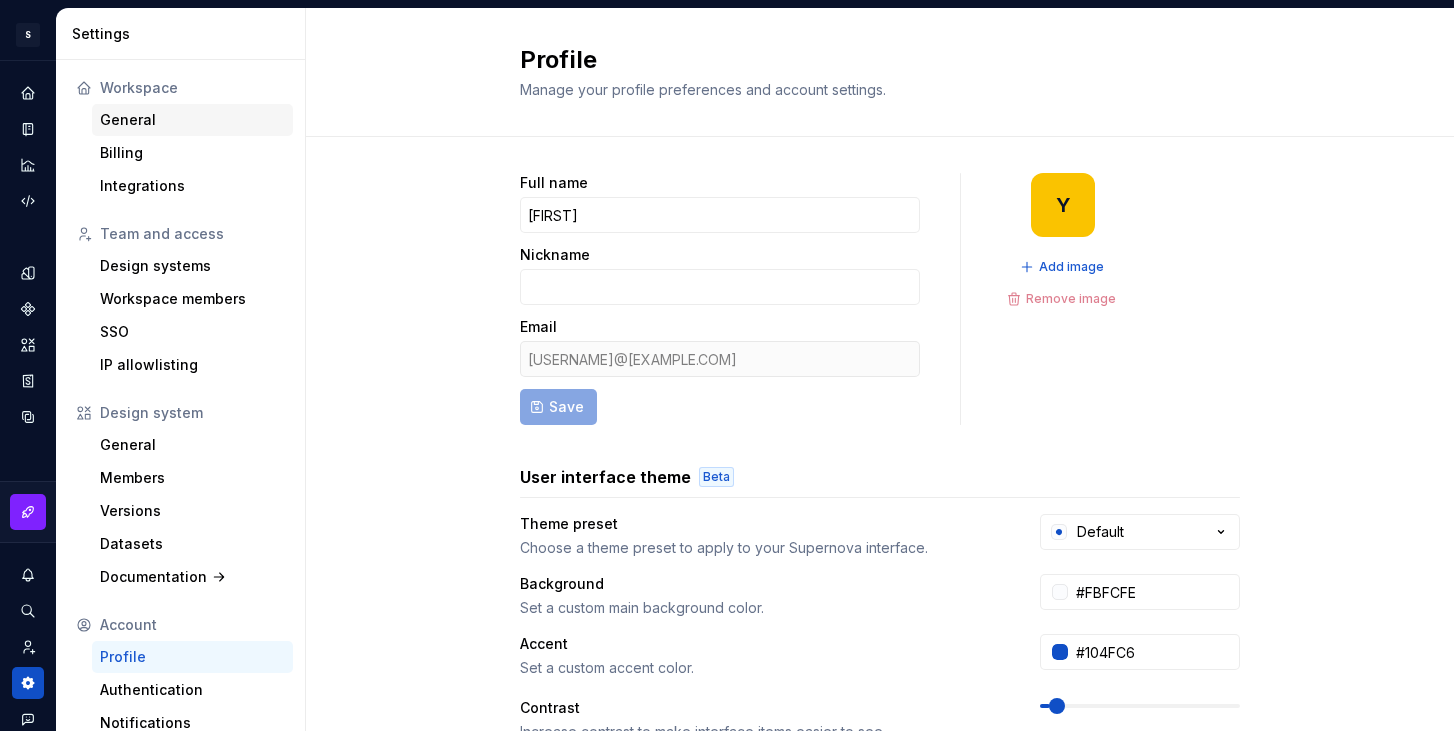 click on "General" at bounding box center (192, 120) 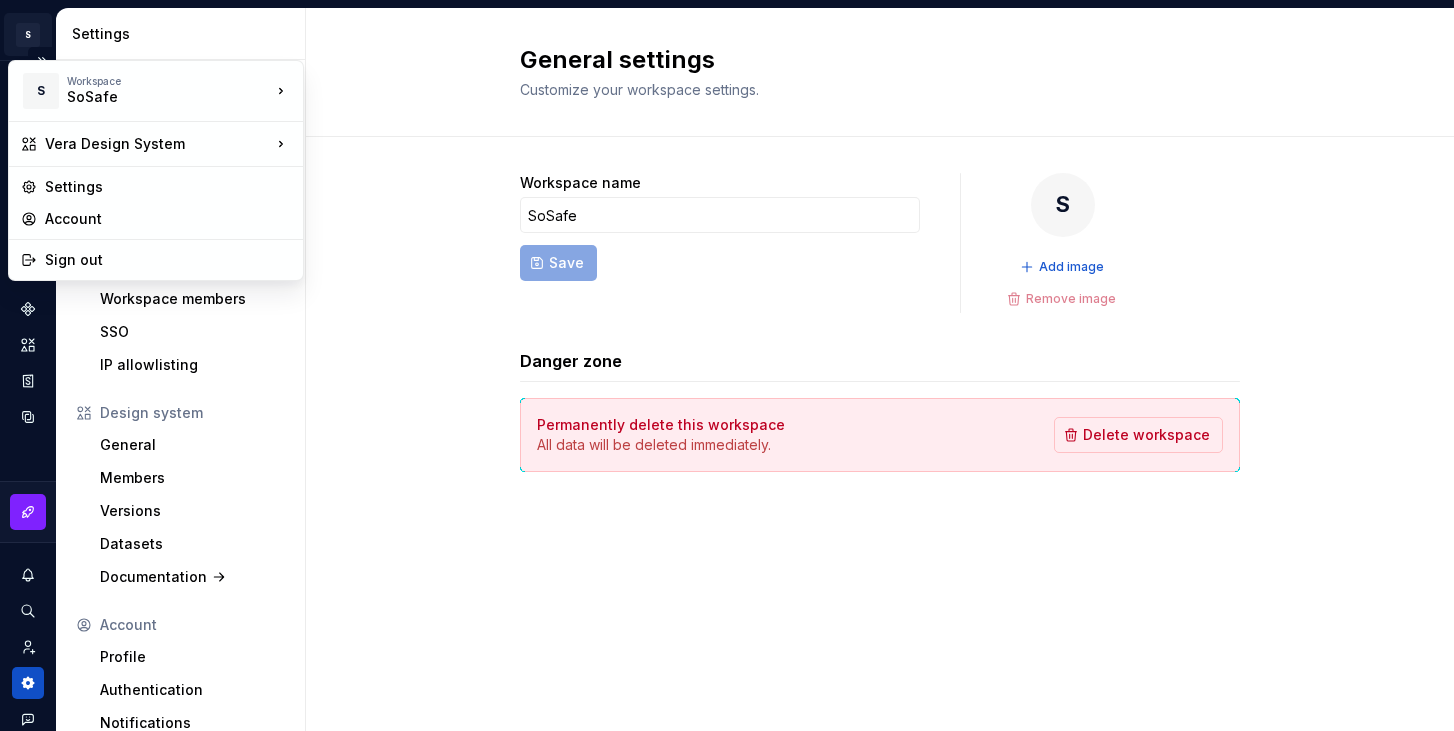 click on "S Vera Design System Y Design system data Settings Workspace General Billing Integrations Team and access Design systems Workspace members SSO IP allowlisting Design system General Members Versions Datasets Documentation Account Profile Authentication Notifications General settings Customize your workspace settings. Workspace name SoSafe Save S Add image Remove image Danger zone Permanently delete this workspace All data will be deleted immediately. Delete workspace   * S Workspace SoSafe Vera Design System Settings Account Sign out" at bounding box center (727, 365) 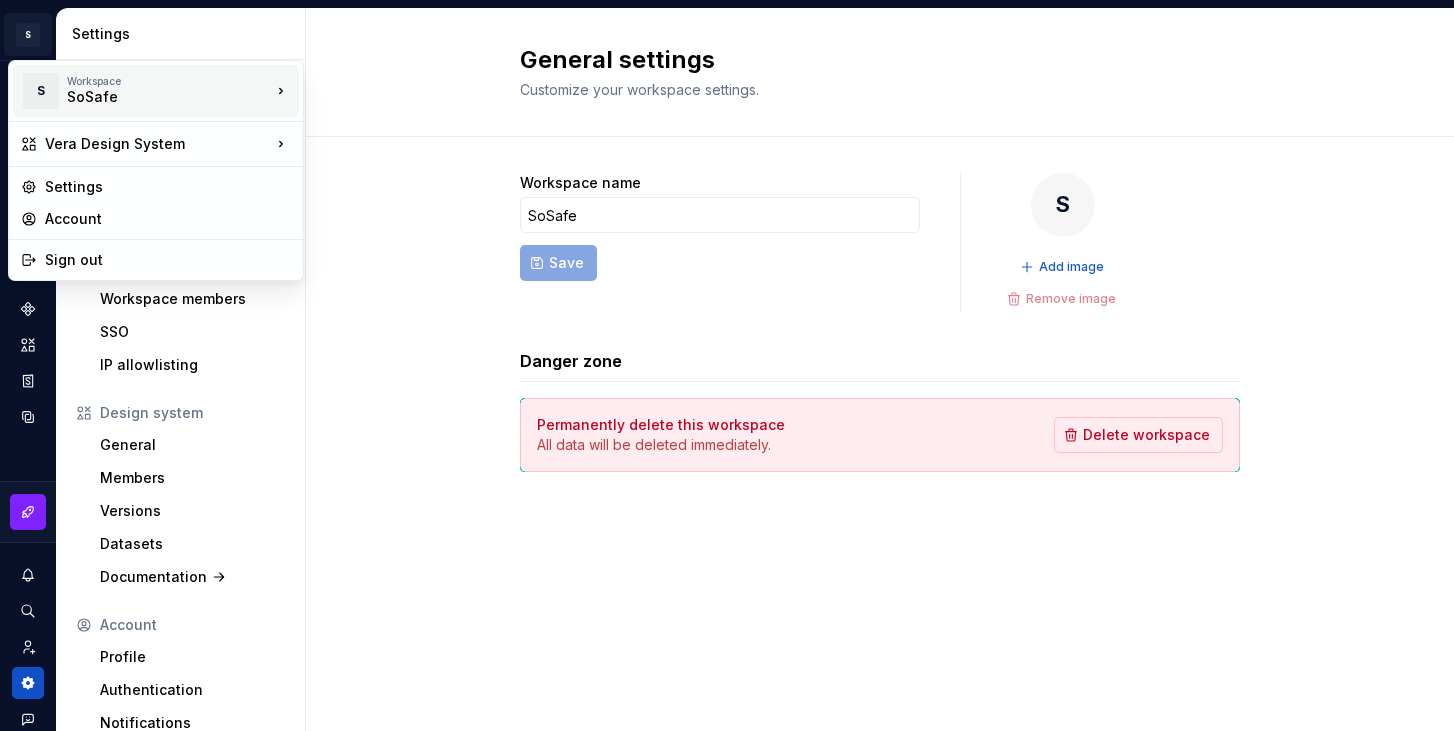 click on "Workspace" at bounding box center [169, 81] 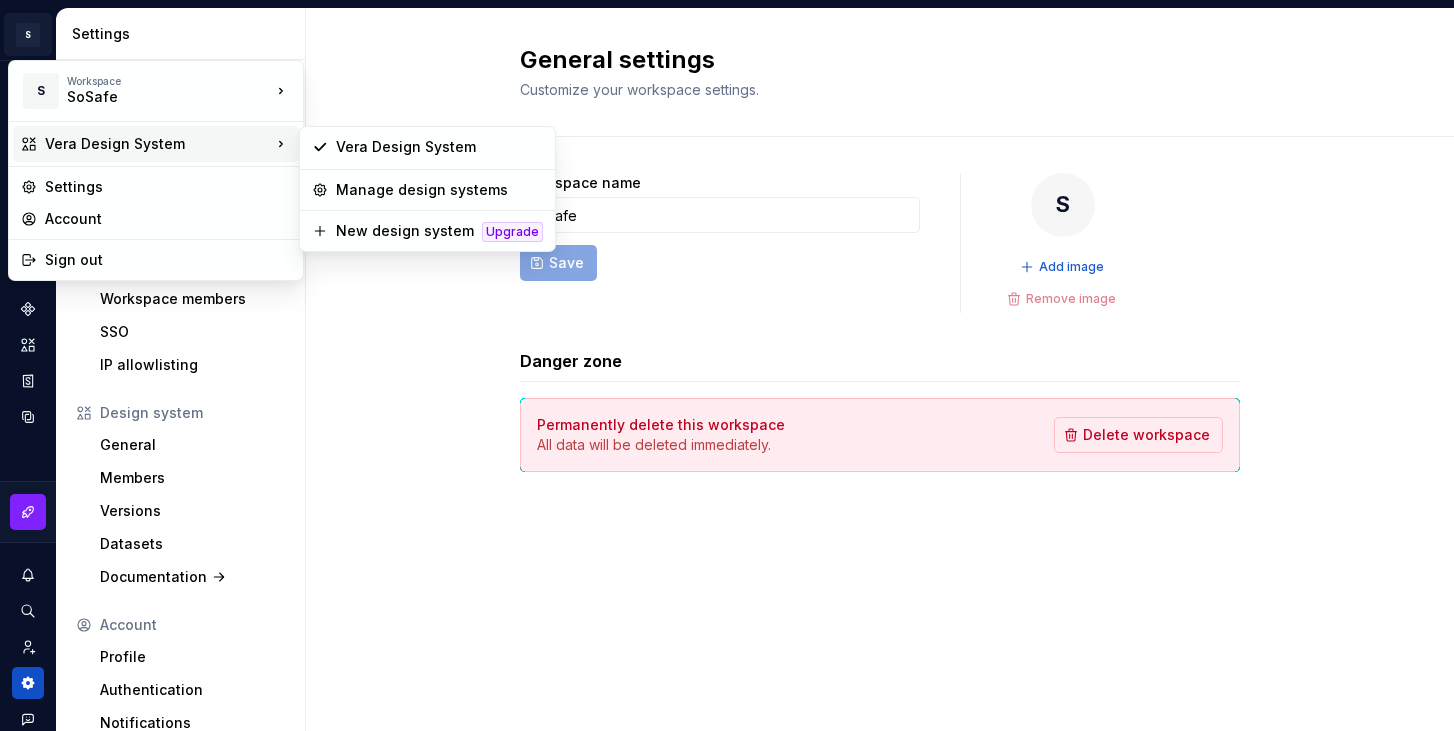 click on "Vera Design System" at bounding box center [158, 144] 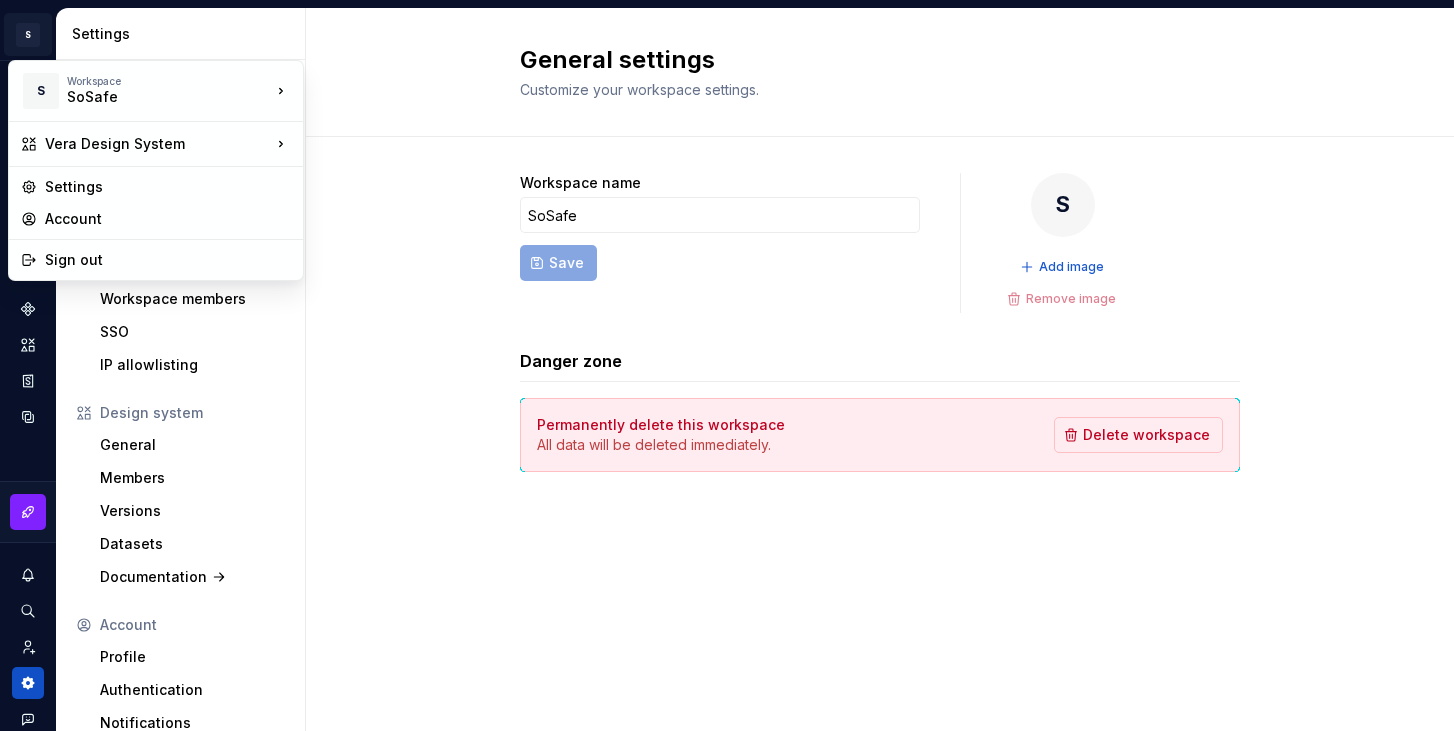 click on "S Vera Design System Y Design system data Settings Workspace General Billing Integrations Team and access Design systems Workspace members SSO IP allowlisting Design system General Members Versions Datasets Documentation Account Profile Authentication Notifications General settings Customize your workspace settings. Workspace name SoSafe Save S Add image Remove image Danger zone Permanently delete this workspace All data will be deleted immediately. Delete workspace   * S Workspace SoSafe Vera Design System Settings Account Sign out" at bounding box center (727, 365) 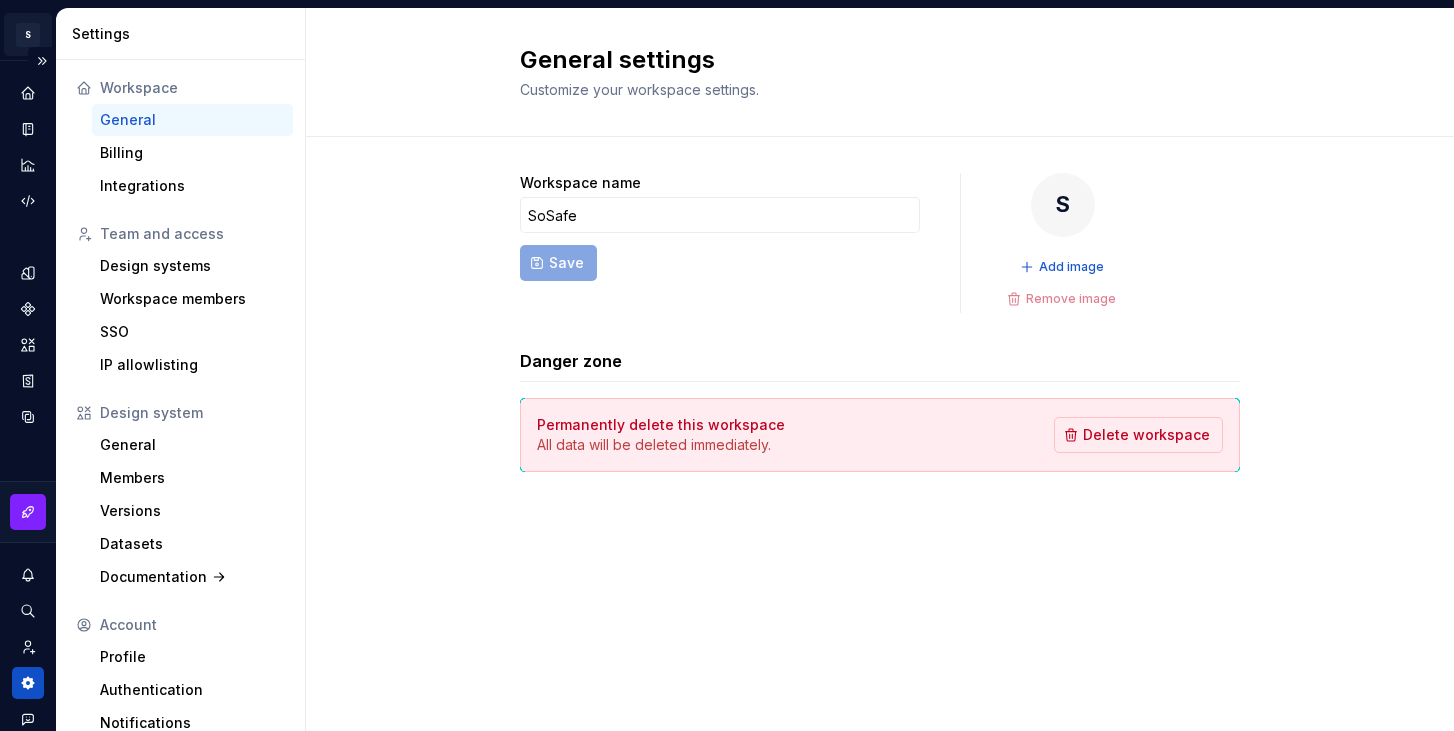 click on "S Vera Design System Y Design system data Settings Workspace General Billing Integrations Team and access Design systems Workspace members SSO IP allowlisting Design system General Members Versions Datasets Documentation Account Profile Authentication Notifications General settings Customize your workspace settings. Workspace name SoSafe Save S Add image Remove image Danger zone Permanently delete this workspace All data will be deleted immediately. Delete workspace   *" at bounding box center (727, 365) 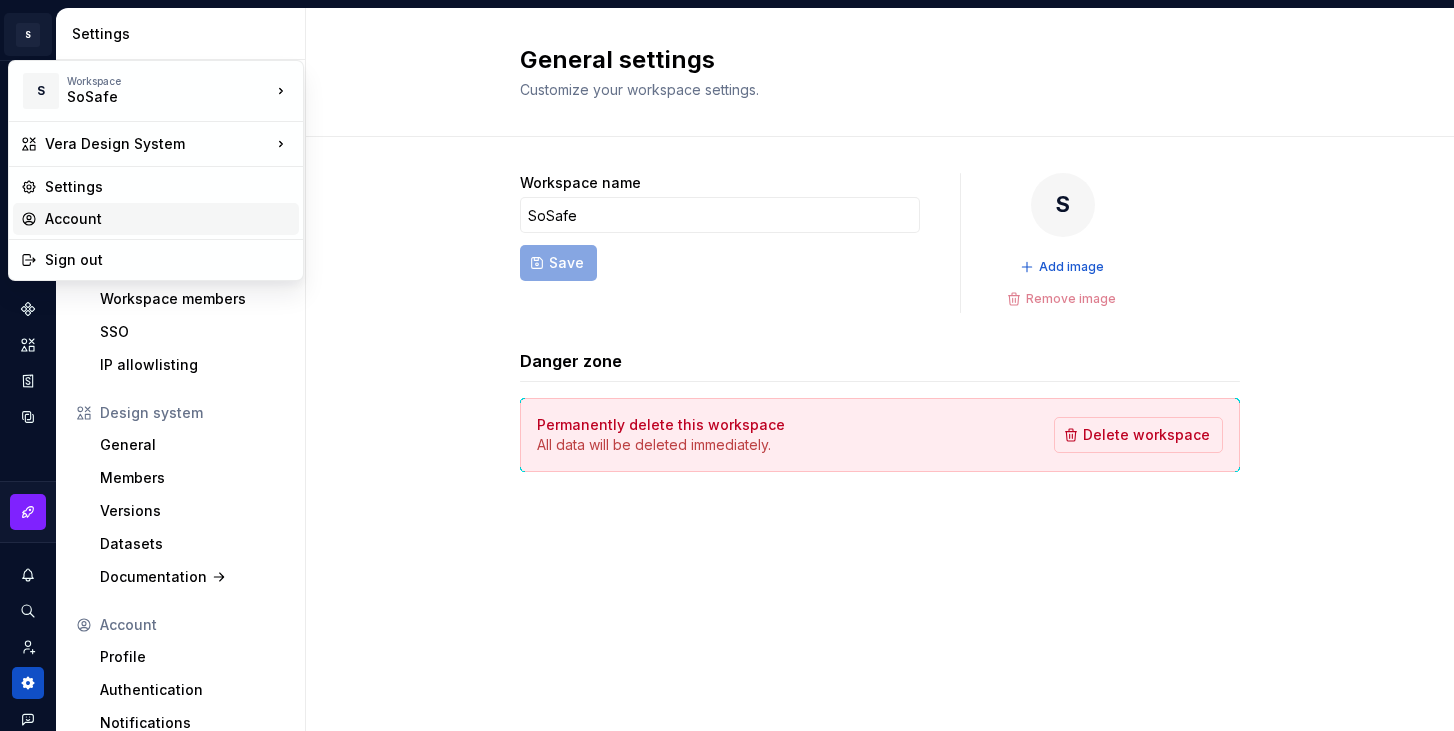 click on "Account" at bounding box center [168, 219] 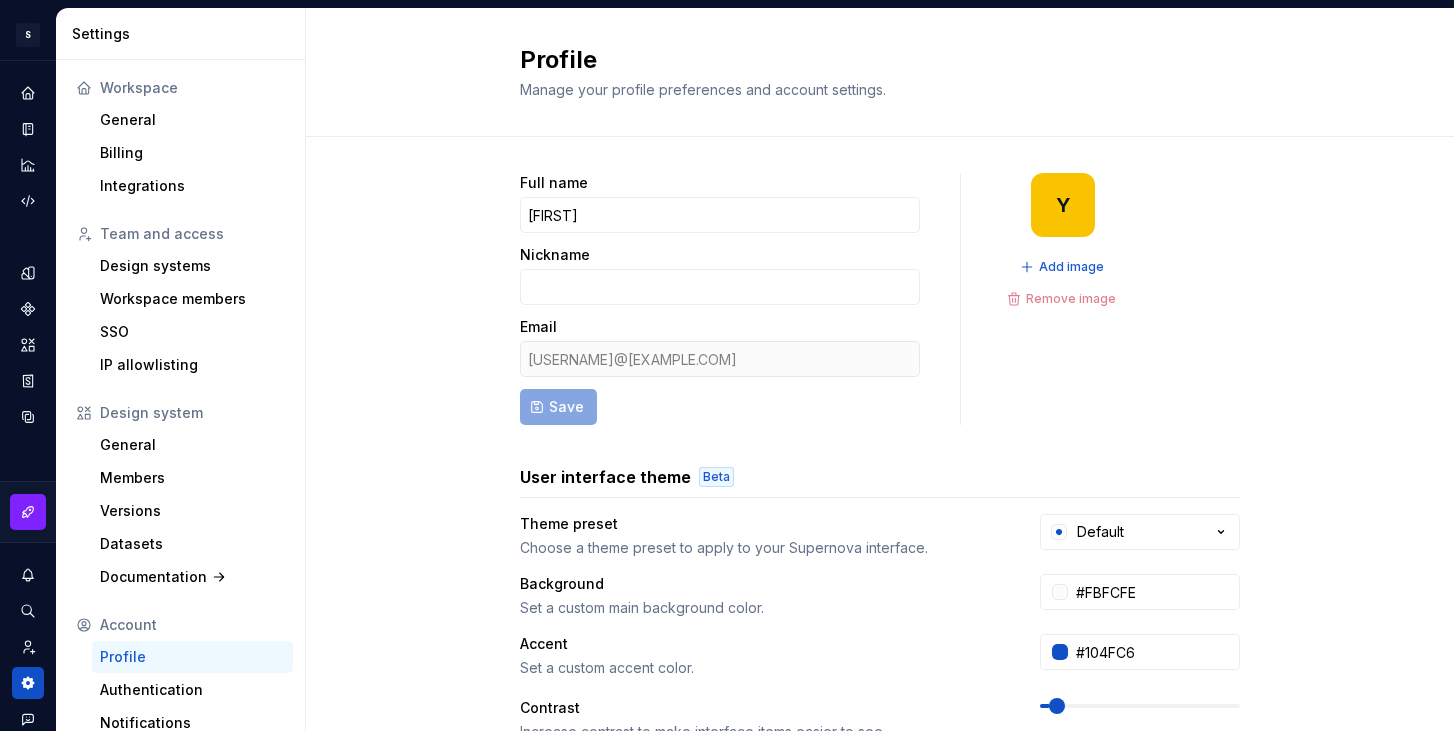 scroll, scrollTop: 414, scrollLeft: 0, axis: vertical 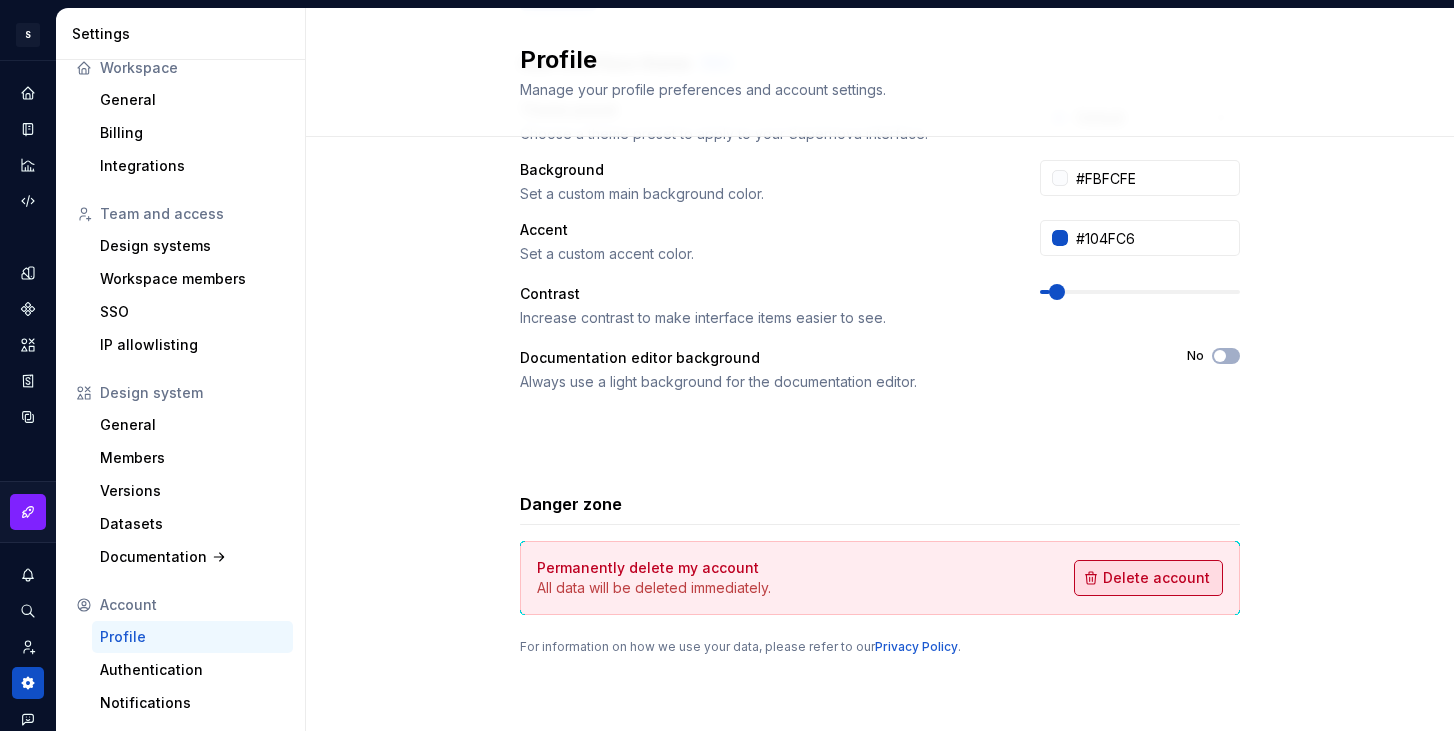 click on "Delete account" at bounding box center (1156, 578) 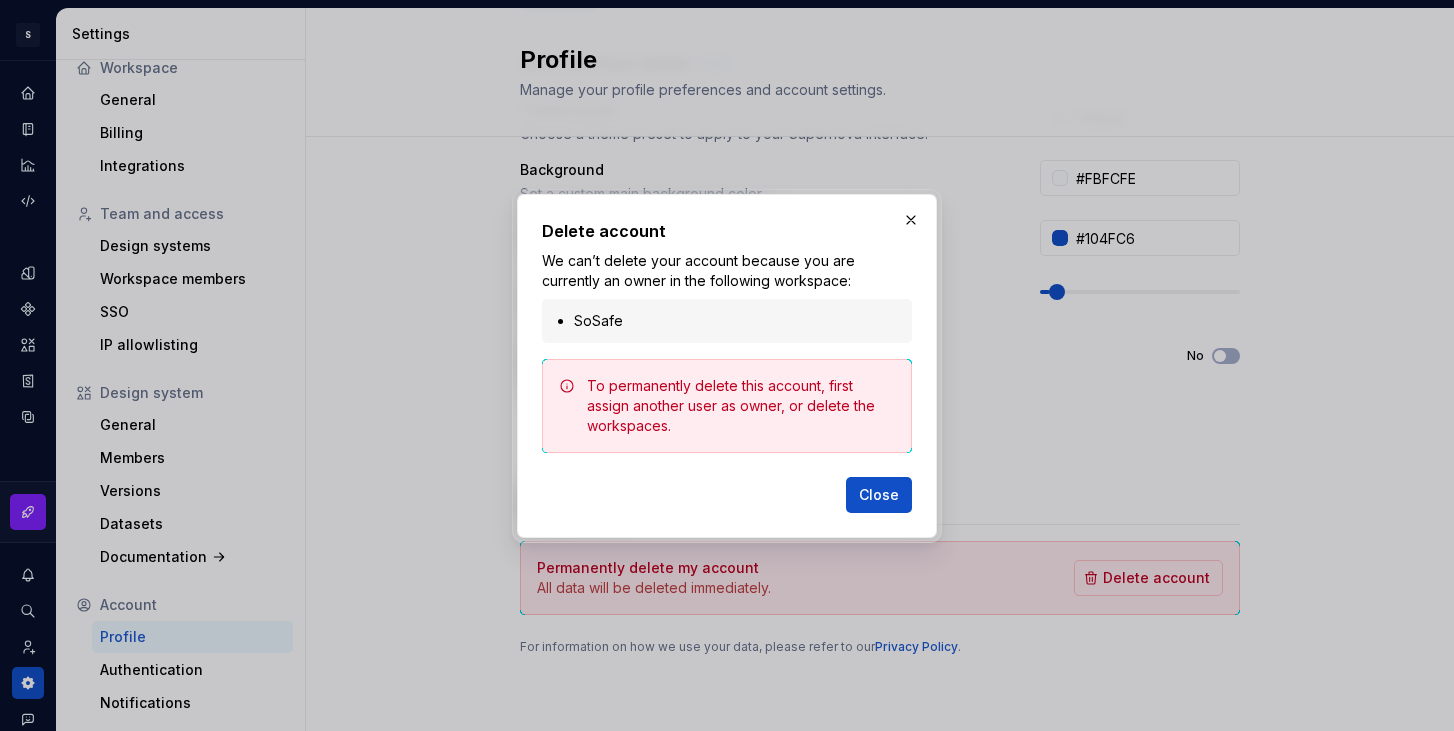 click on "SoSafe" at bounding box center [727, 321] 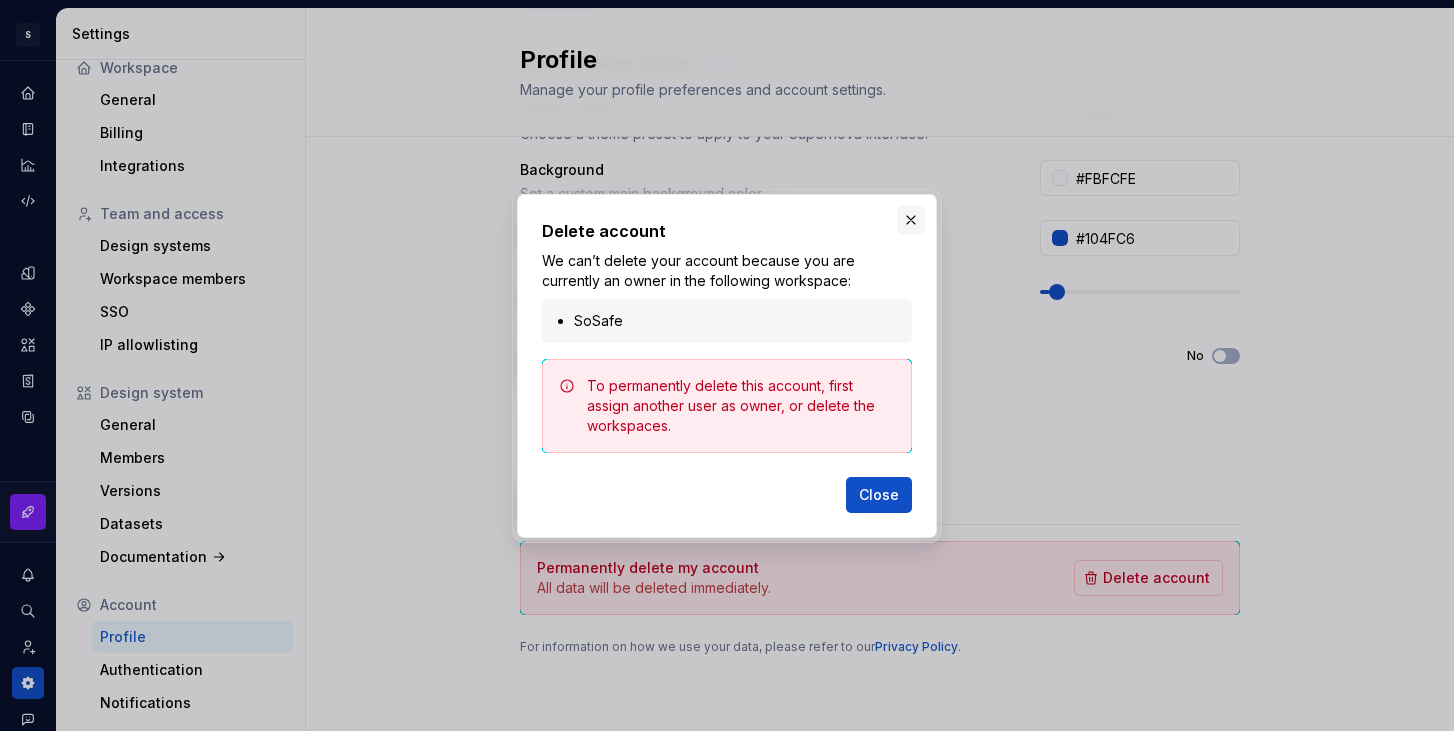 click at bounding box center (911, 220) 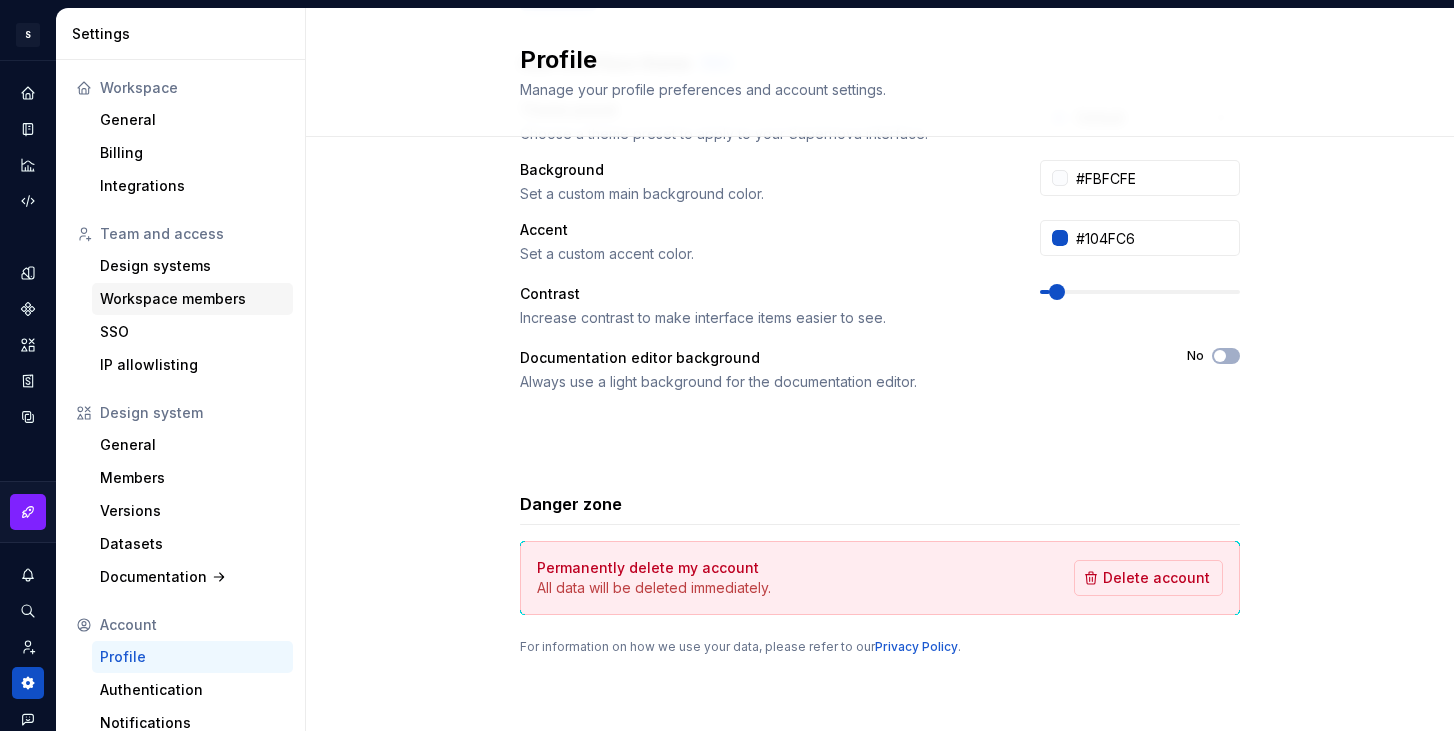 scroll, scrollTop: 1, scrollLeft: 0, axis: vertical 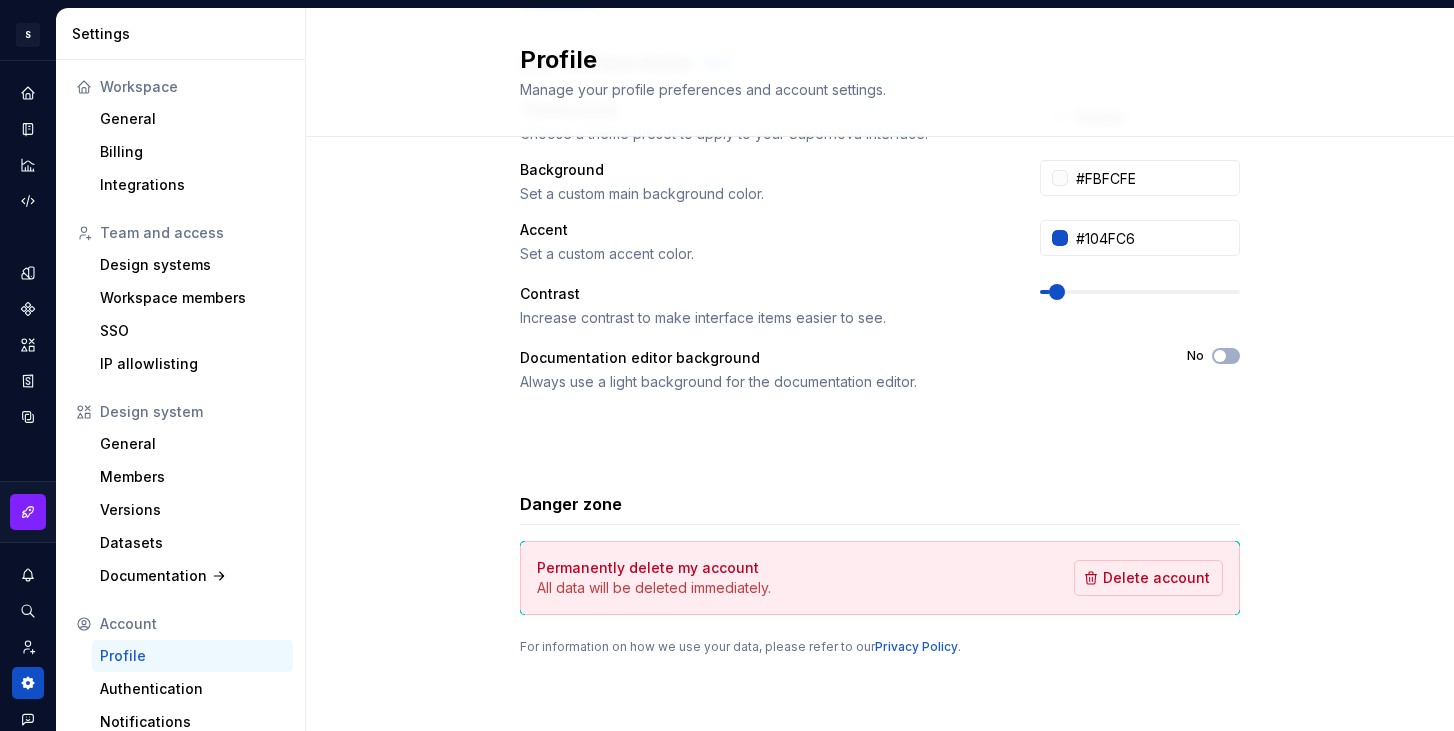 click on "Workspace" at bounding box center [180, 87] 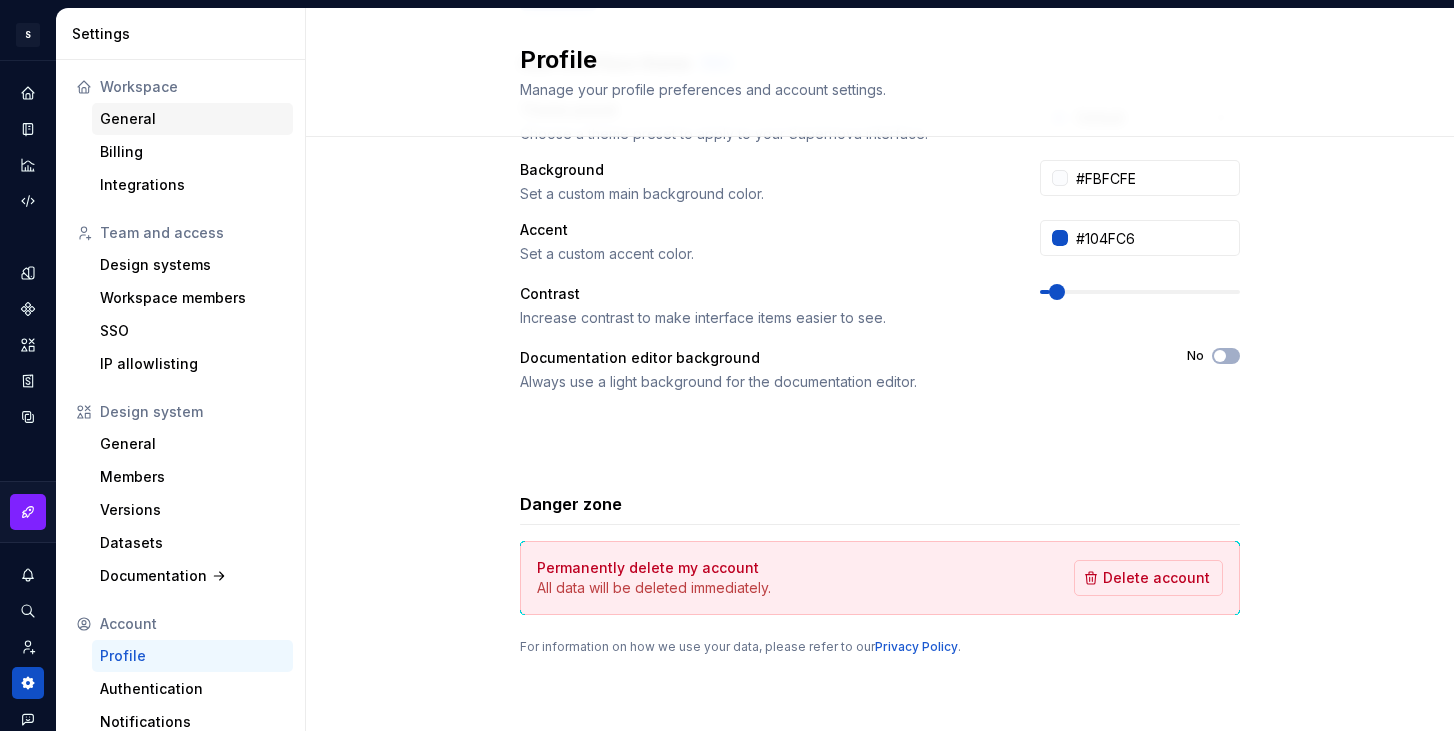 click on "General" at bounding box center (192, 119) 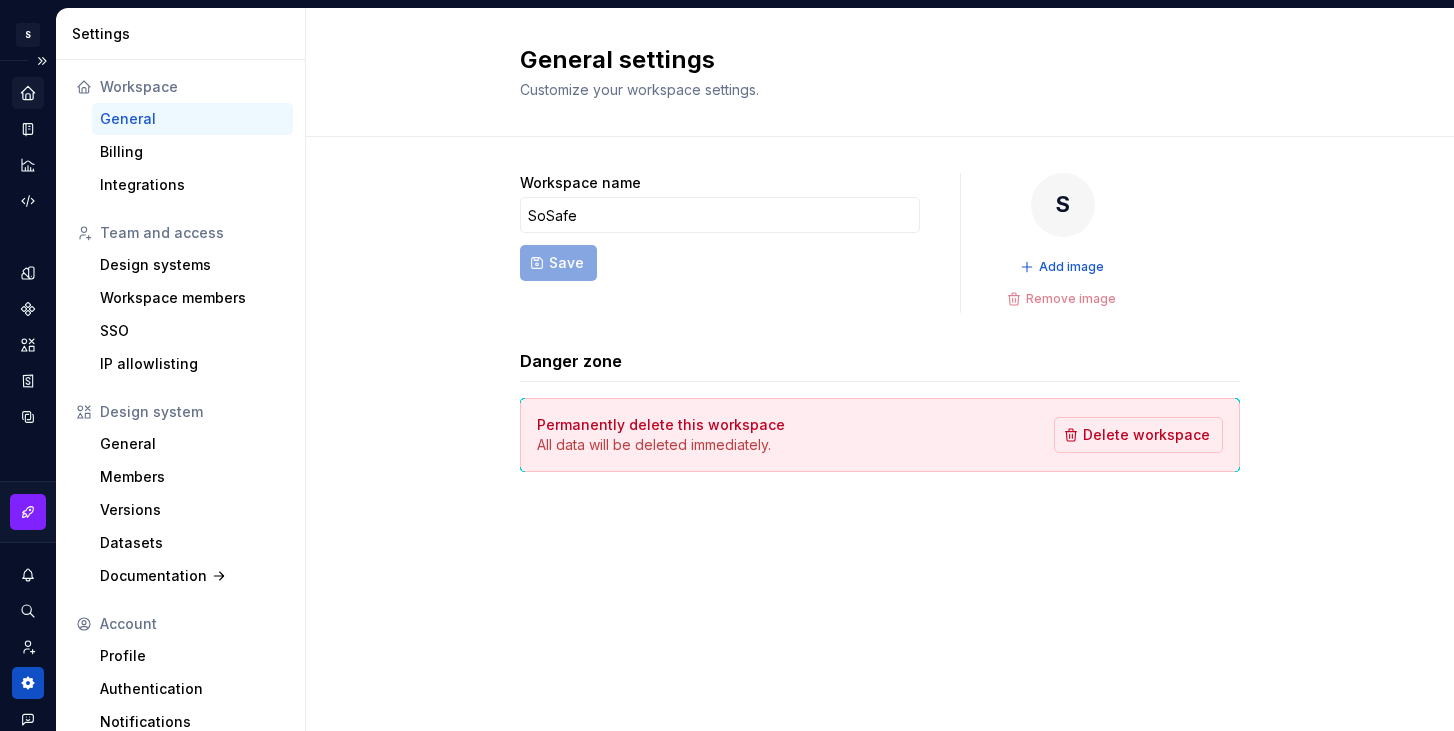 click 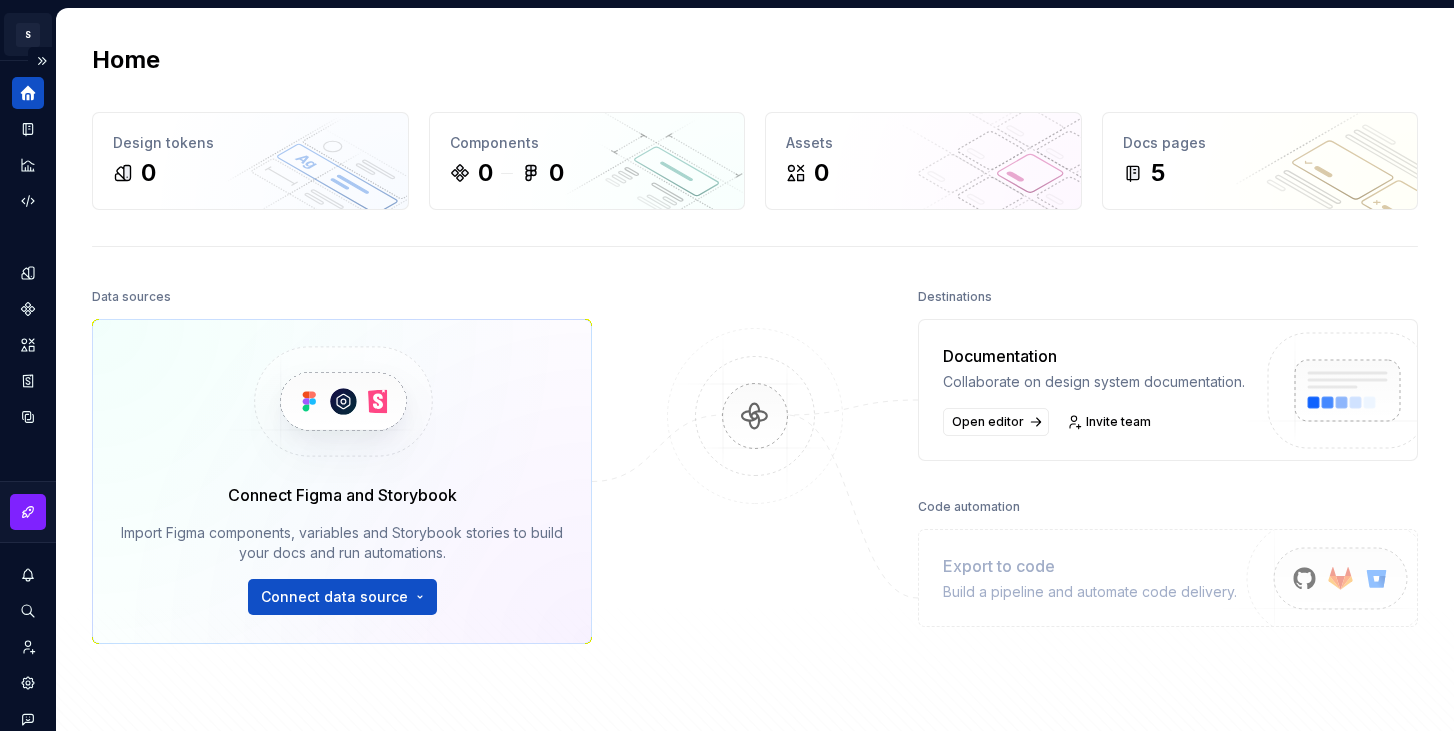 click on "S Vera Design System Y Design system data Home Design tokens 0 Components 0 0 Assets 0 Docs pages 5 Data sources Connect Figma and Storybook Import Figma components, variables and Storybook stories to build your docs and run automations. Connect data source Destinations Documentation Collaborate on design system documentation. Open editor Invite team Code automation Export to code Build a pipeline and automate code delivery. Product documentation Learn how to build, manage and maintain design systems in smarter ways. Developer documentation Start delivering your design choices to your codebases right away. Join our Slack community Connect and learn with other design system practitioners.   *" at bounding box center (727, 365) 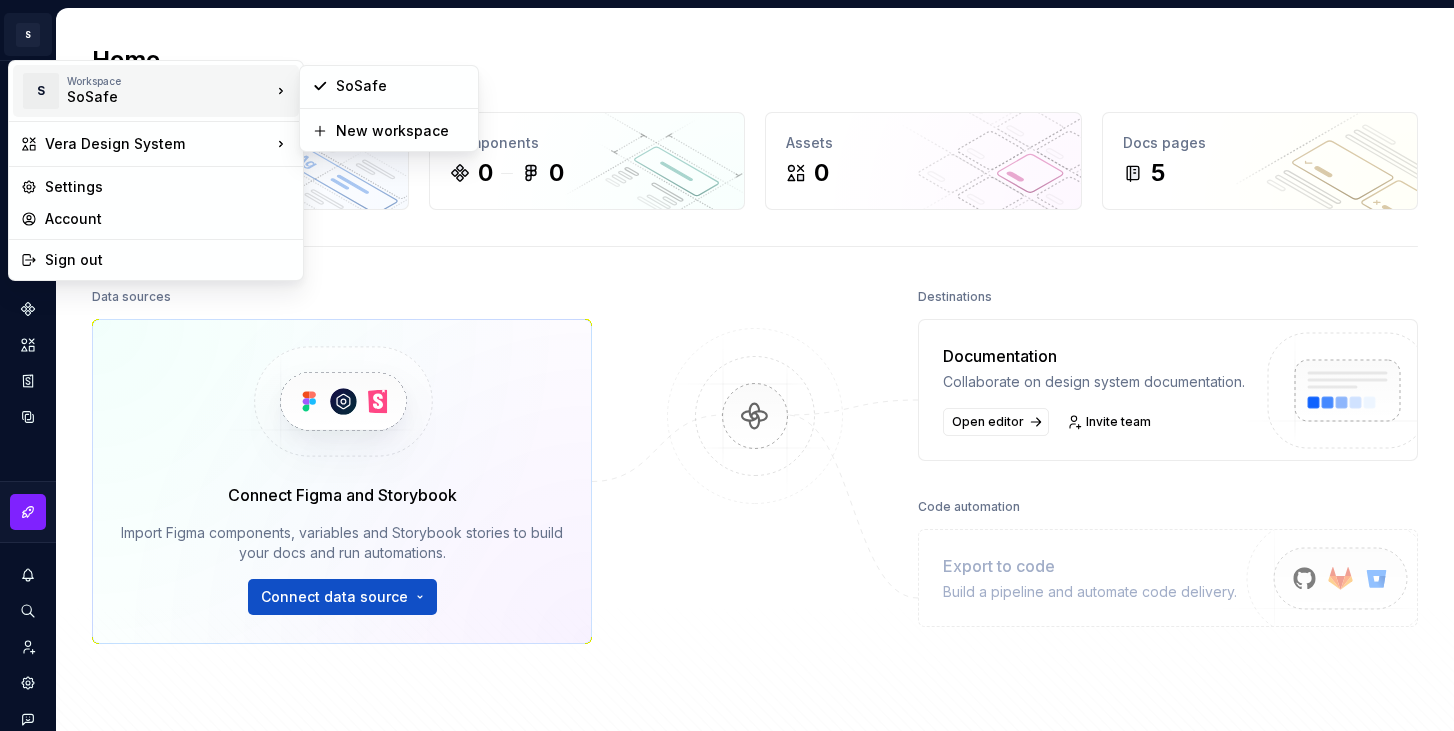 click on "SoSafe" at bounding box center [152, 97] 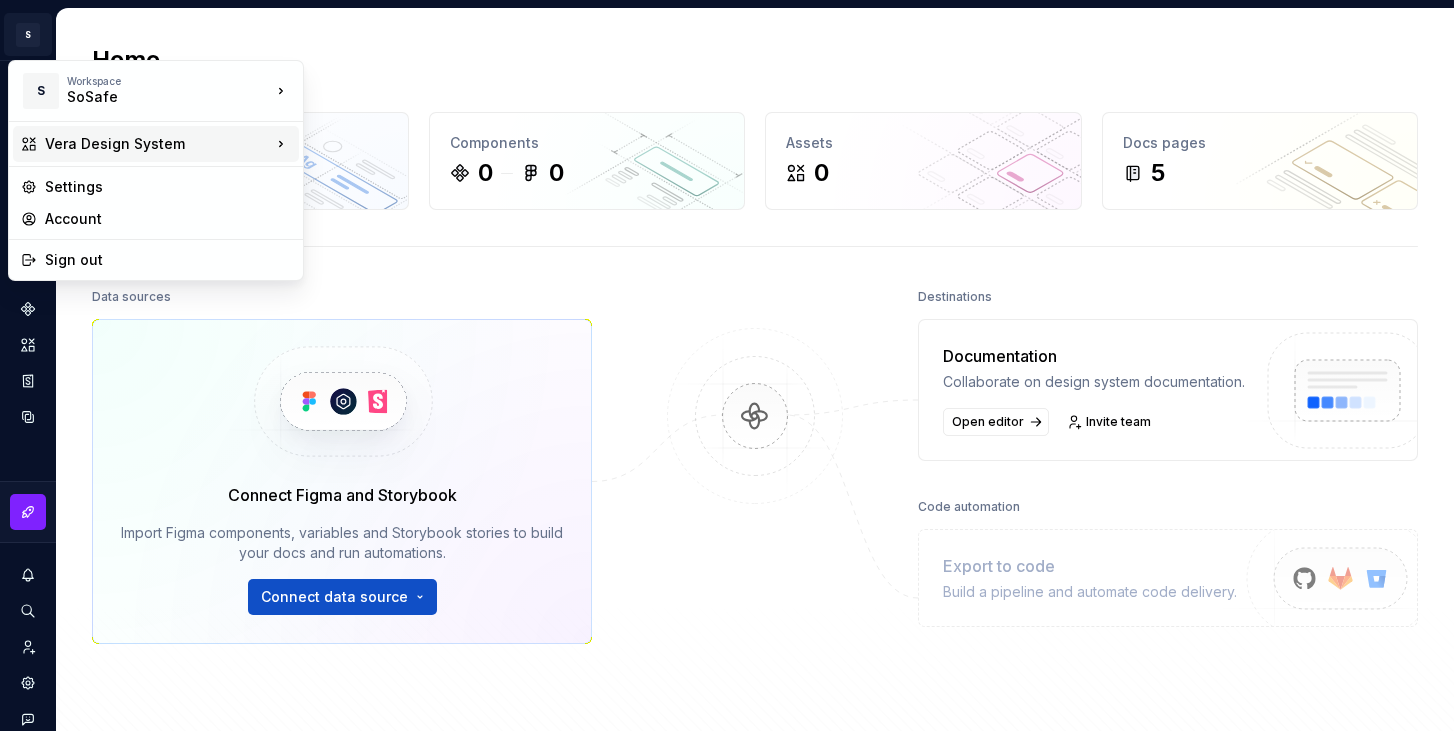 click on "Vera Design System" at bounding box center [158, 144] 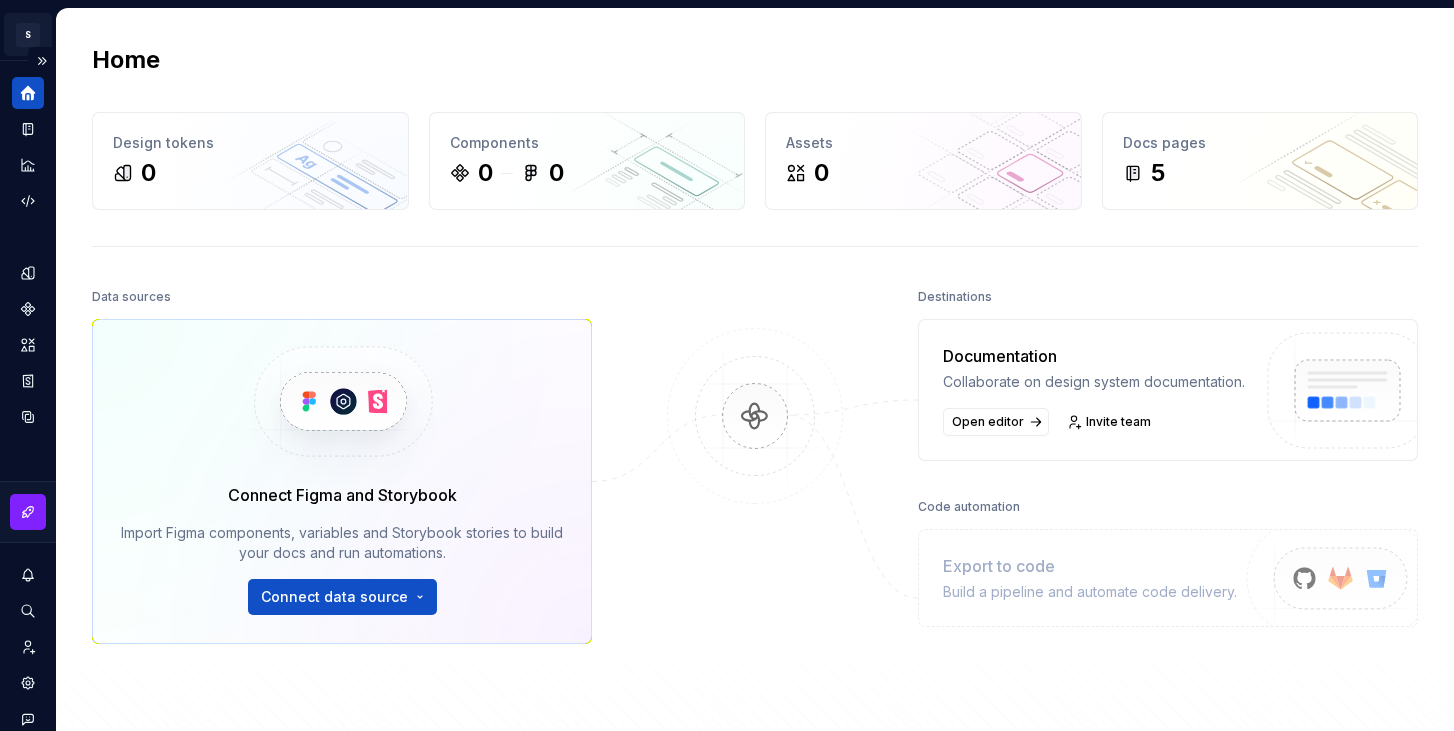 click on "S Vera Design System Y Design system data Home Design tokens 0 Components 0 0 Assets 0 Docs pages 5 Data sources Connect Figma and Storybook Import Figma components, variables and Storybook stories to build your docs and run automations. Connect data source Destinations Documentation Collaborate on design system documentation. Open editor Invite team Code automation Export to code Build a pipeline and automate code delivery. Product documentation Learn how to build, manage and maintain design systems in smarter ways. Developer documentation Start delivering your design choices to your codebases right away. Join our Slack community Connect and learn with other design system practitioners.   *" at bounding box center (727, 365) 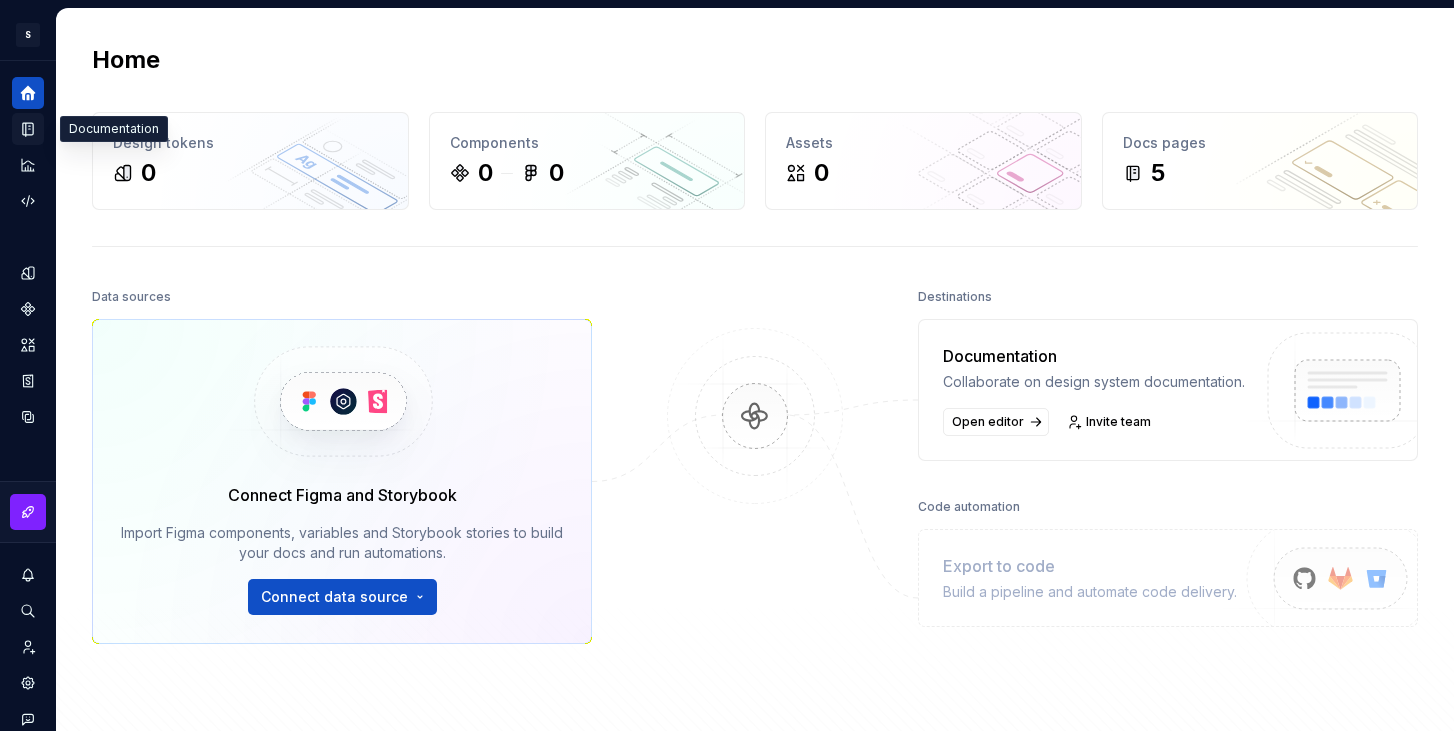click 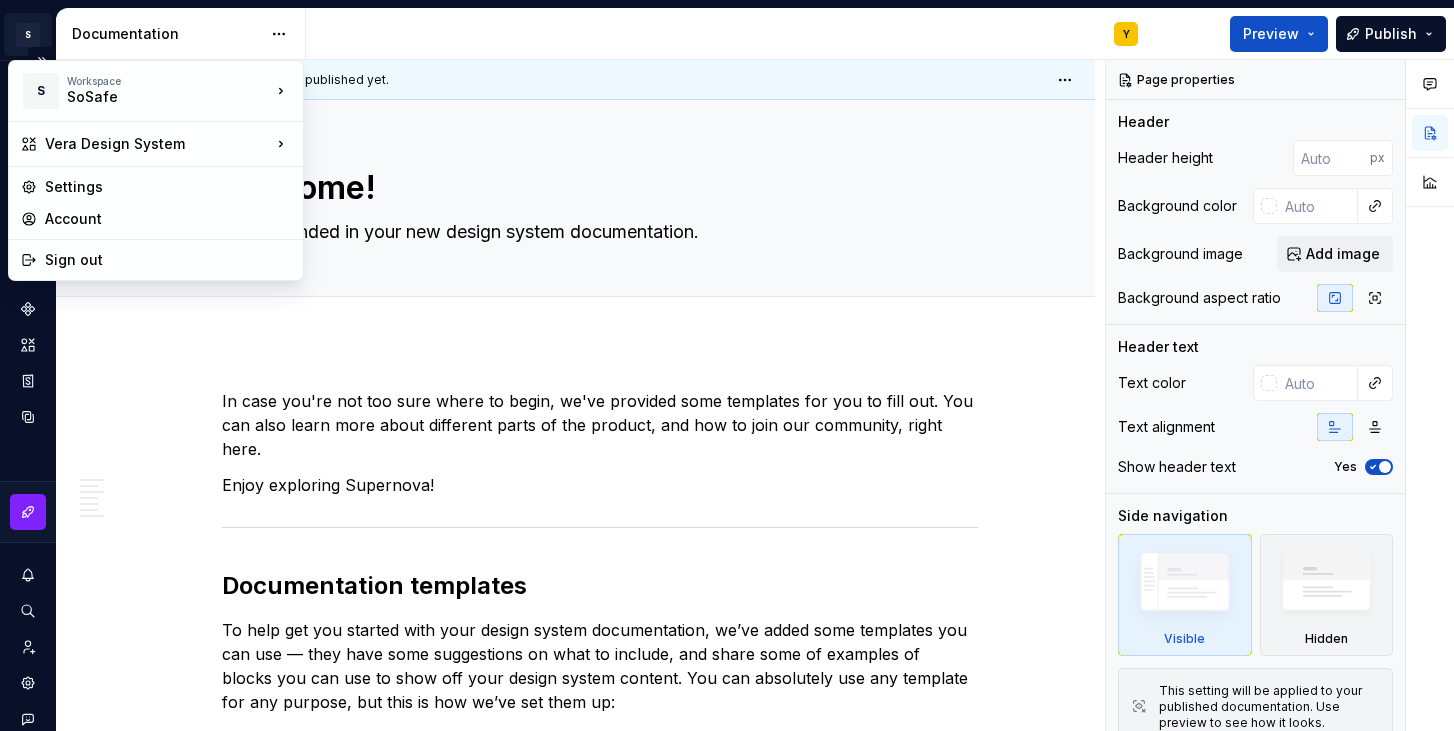 click on "S Vera Design System Y Design system data Documentation Y Preview Publish Pages Add
Accessibility guide for tree Page tree.
Navigate the tree with the arrow keys. Common tree hotkeys apply. Further keybindings are available:
enter to execute primary action on focused item
f2 to start renaming the focused item
escape to abort renaming an item
control+d to start dragging selected items
Welcome! Y Foundations Design tokens Typography Components Component overview Component detail Changes Welcome! Foundations  /  Design tokens Foundations  /  Typography Components  /  Component overview Components  /  Component detail Upgrade to Enterprise to turn on approval workflow View edited pages by status when selecting which pages to publish. Learn more Contact us This page is new and has not been published yet. Welcome! You’ve landed in your new design system documentation. Edit header Documentation templates Sharing your documentation Use" at bounding box center (727, 365) 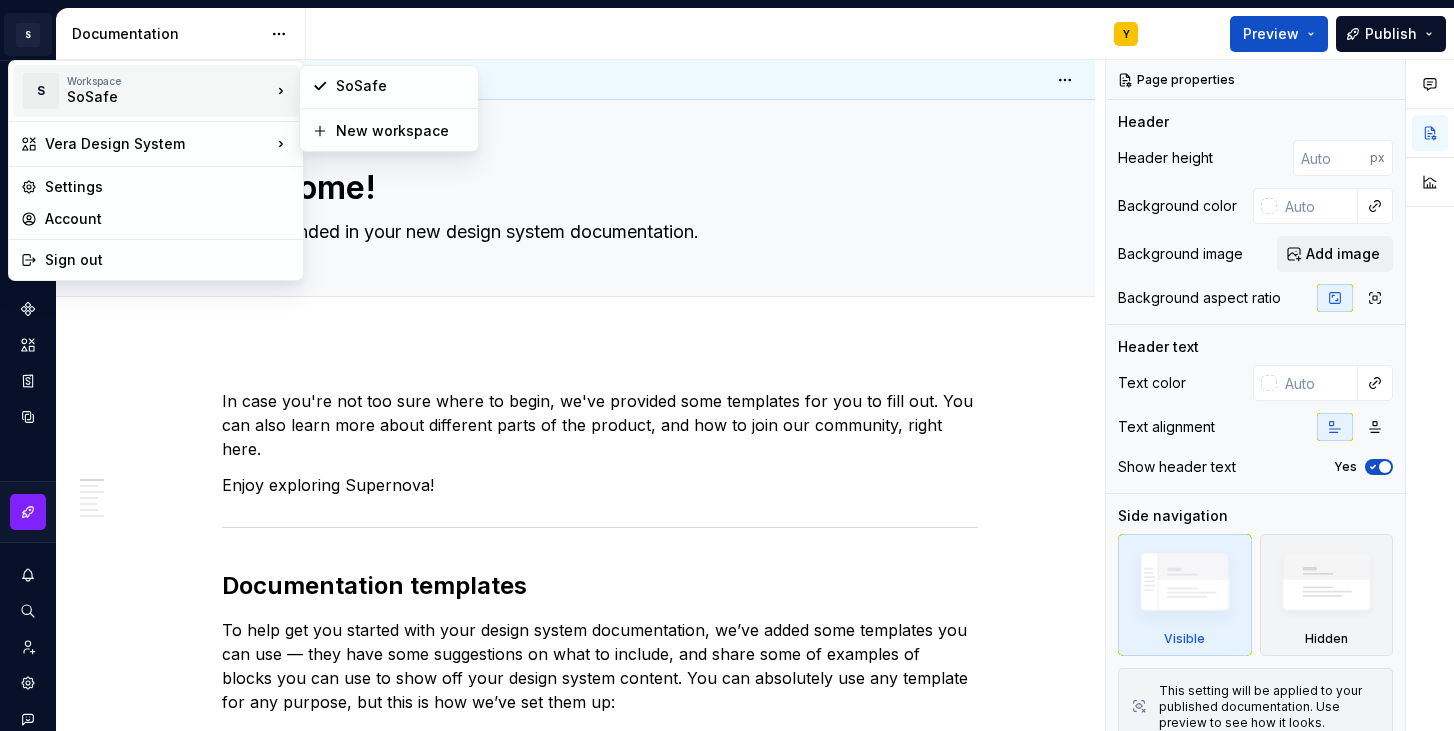 click on "SoSafe" at bounding box center (152, 97) 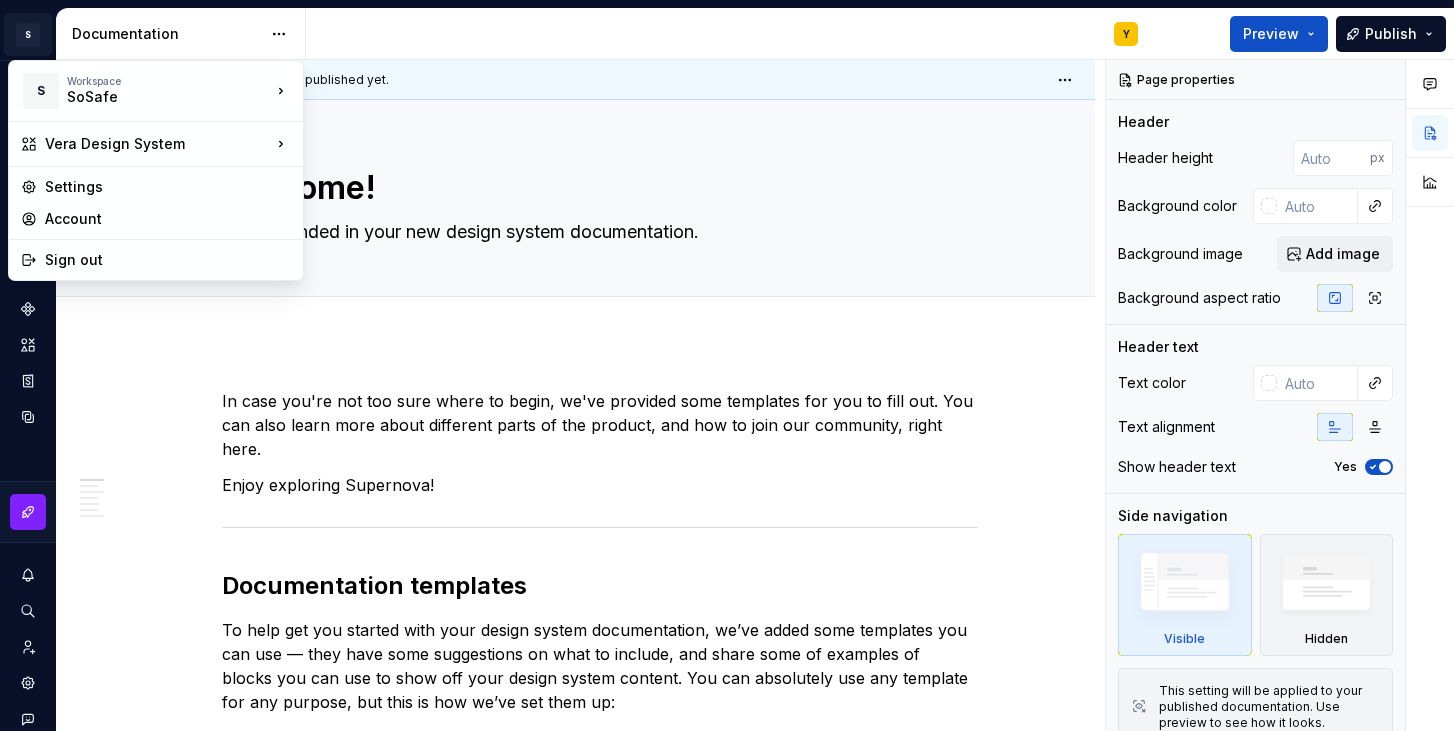 click on "S Vera Design System Y Design system data Documentation Y Preview Publish Pages Add
Accessibility guide for tree Page tree.
Navigate the tree with the arrow keys. Common tree hotkeys apply. Further keybindings are available:
enter to execute primary action on focused item
f2 to start renaming the focused item
escape to abort renaming an item
control+d to start dragging selected items
Welcome! Y Foundations Design tokens Typography Components Component overview Component detail Changes Welcome! Foundations  /  Design tokens Foundations  /  Typography Components  /  Component overview Components  /  Component detail Upgrade to Enterprise to turn on approval workflow View edited pages by status when selecting which pages to publish. Learn more Contact us This page is new and has not been published yet. Welcome! You’ve landed in your new design system documentation. Edit header Documentation templates Sharing your documentation Use" at bounding box center (727, 365) 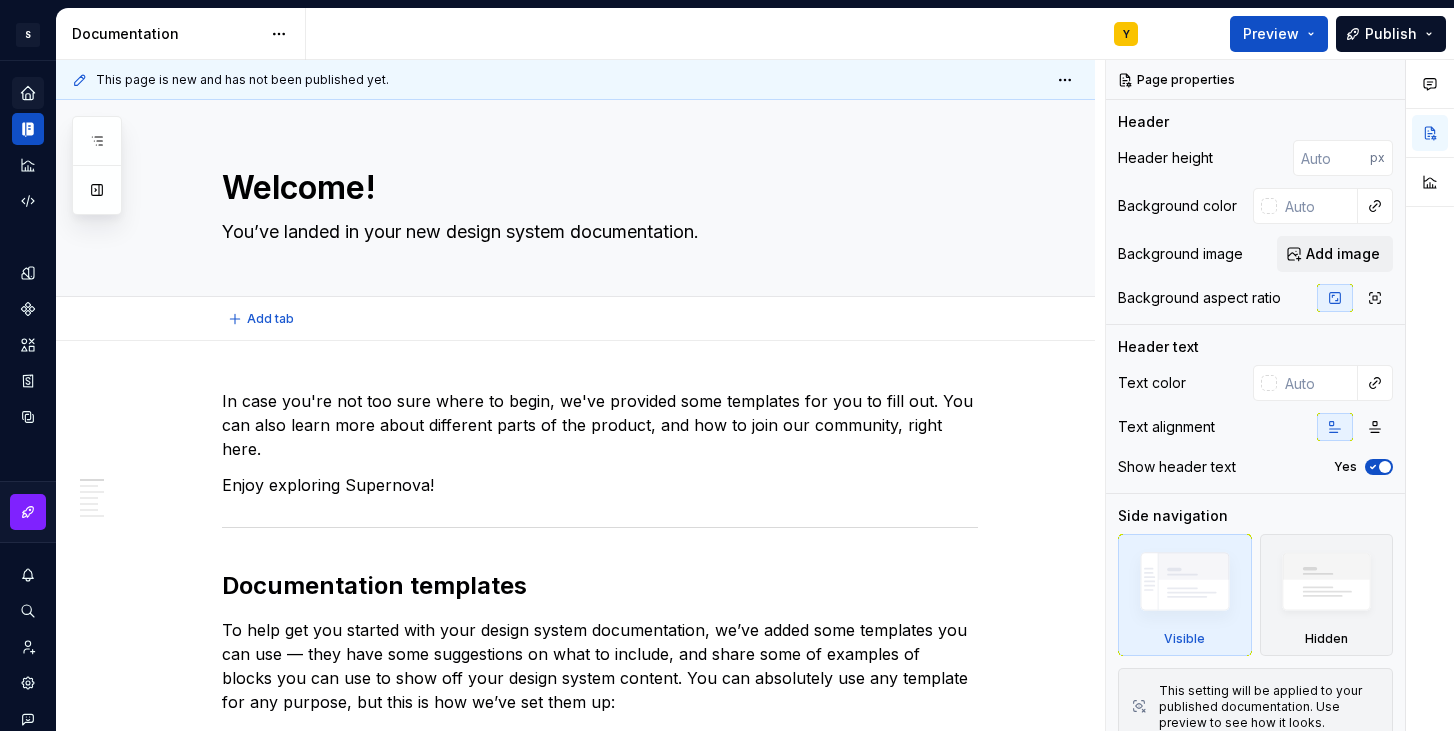type on "*" 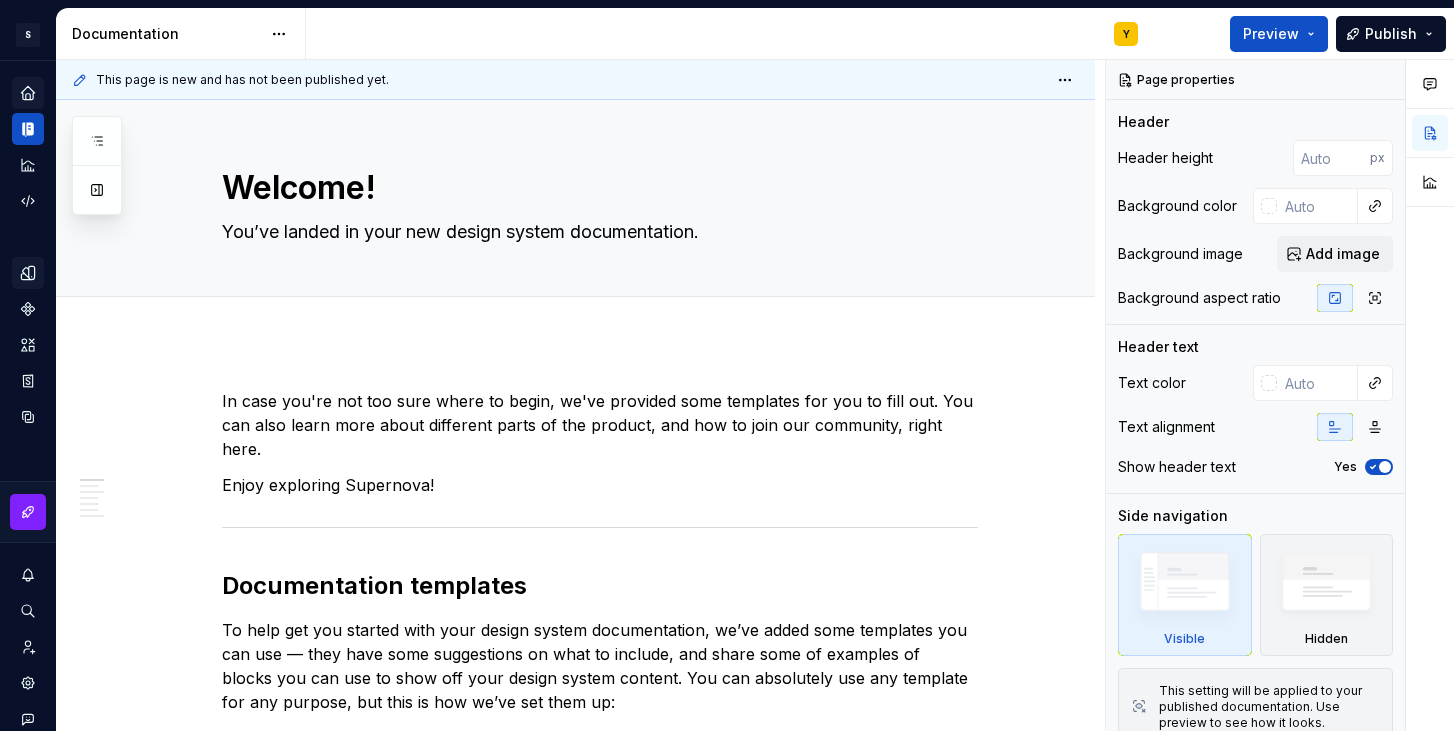 click 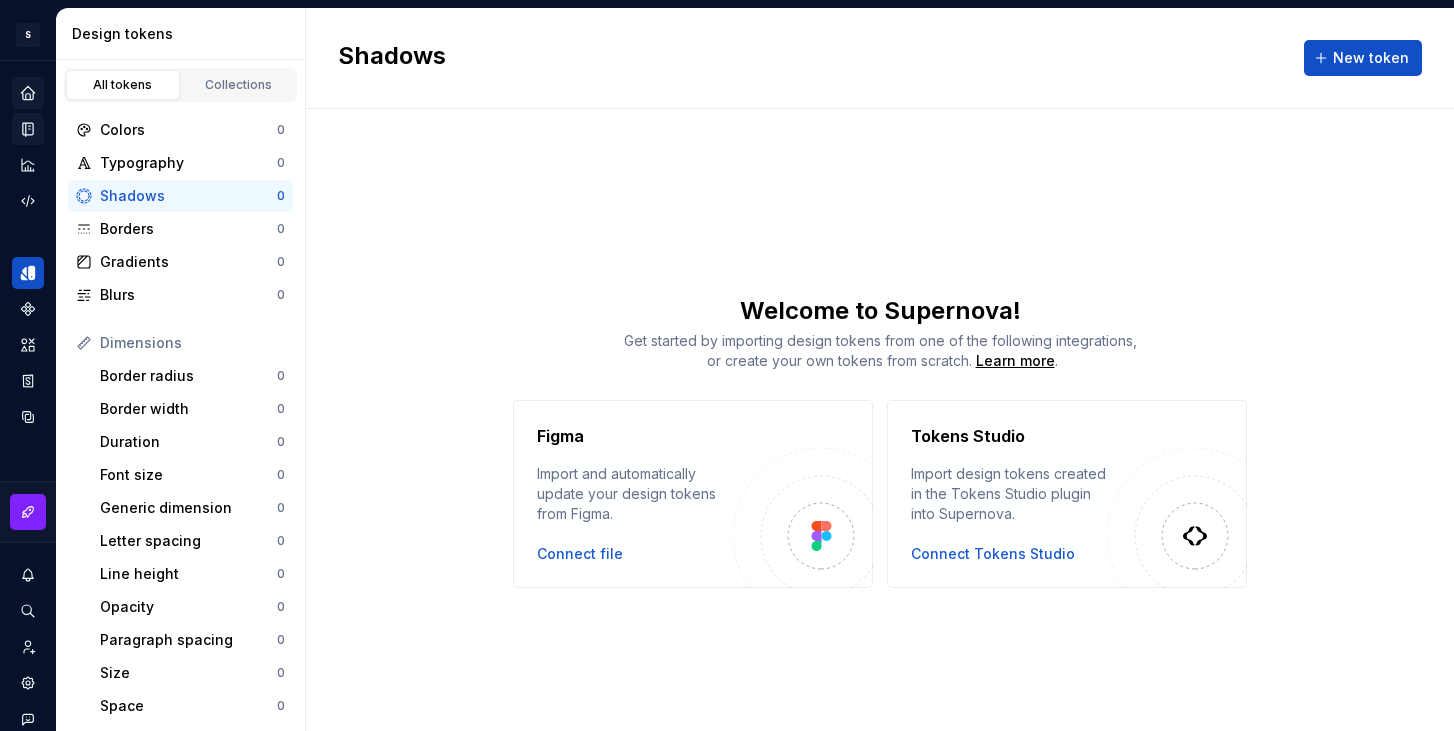 click on "Design system data" at bounding box center (28, 424) 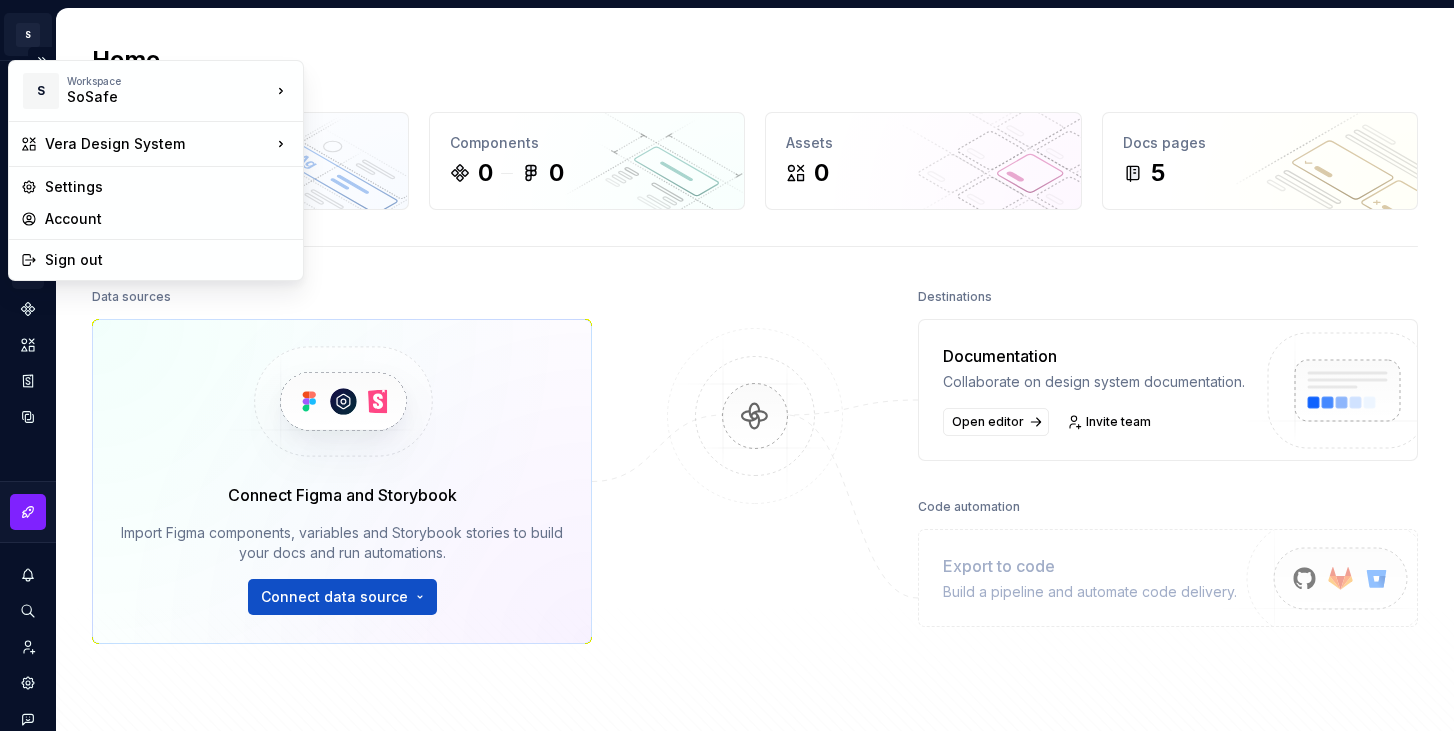click on "S Vera Design System Y Design system data Home Design tokens 0 Components 0 0 Assets 0 Docs pages 5 Data sources Connect Figma and Storybook Import Figma components, variables and Storybook stories to build your docs and run automations. Connect data source Destinations Documentation Collaborate on design system documentation. Open editor Invite team Code automation Export to code Build a pipeline and automate code delivery. Product documentation Learn how to build, manage and maintain design systems in smarter ways. Developer documentation Start delivering your design choices to your codebases right away. Join our Slack community Connect and learn with other design system practitioners.   * S Workspace SoSafe Vera Design System Settings Account Sign out" at bounding box center [727, 365] 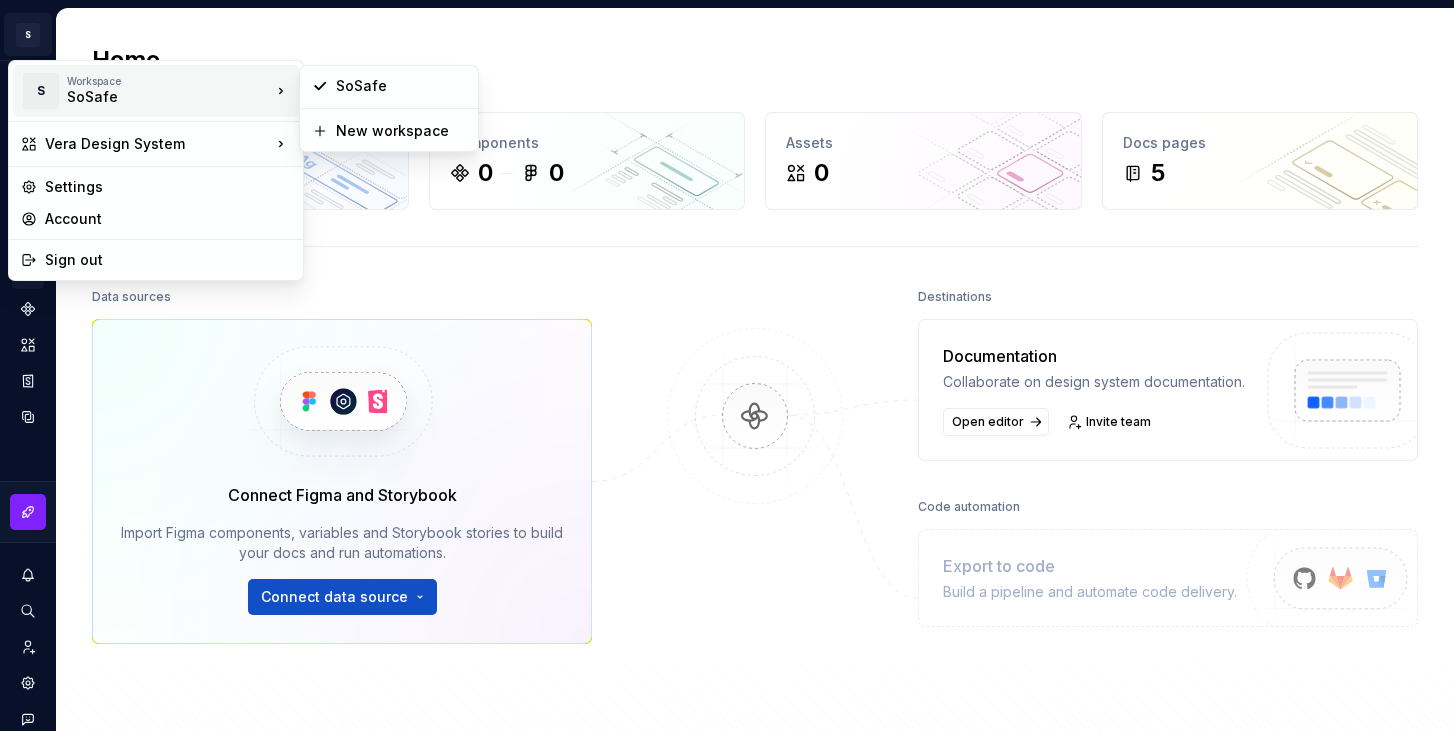click 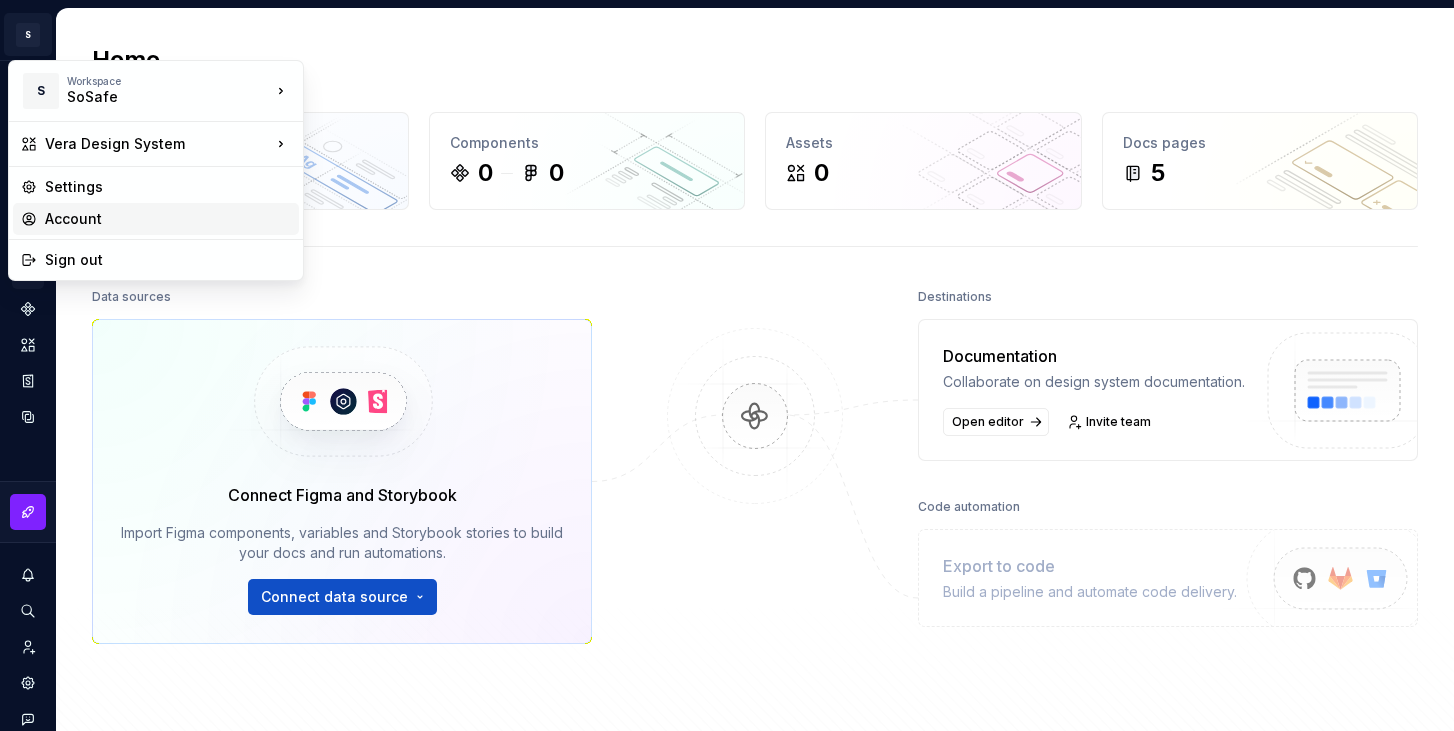 click on "Account" at bounding box center (168, 219) 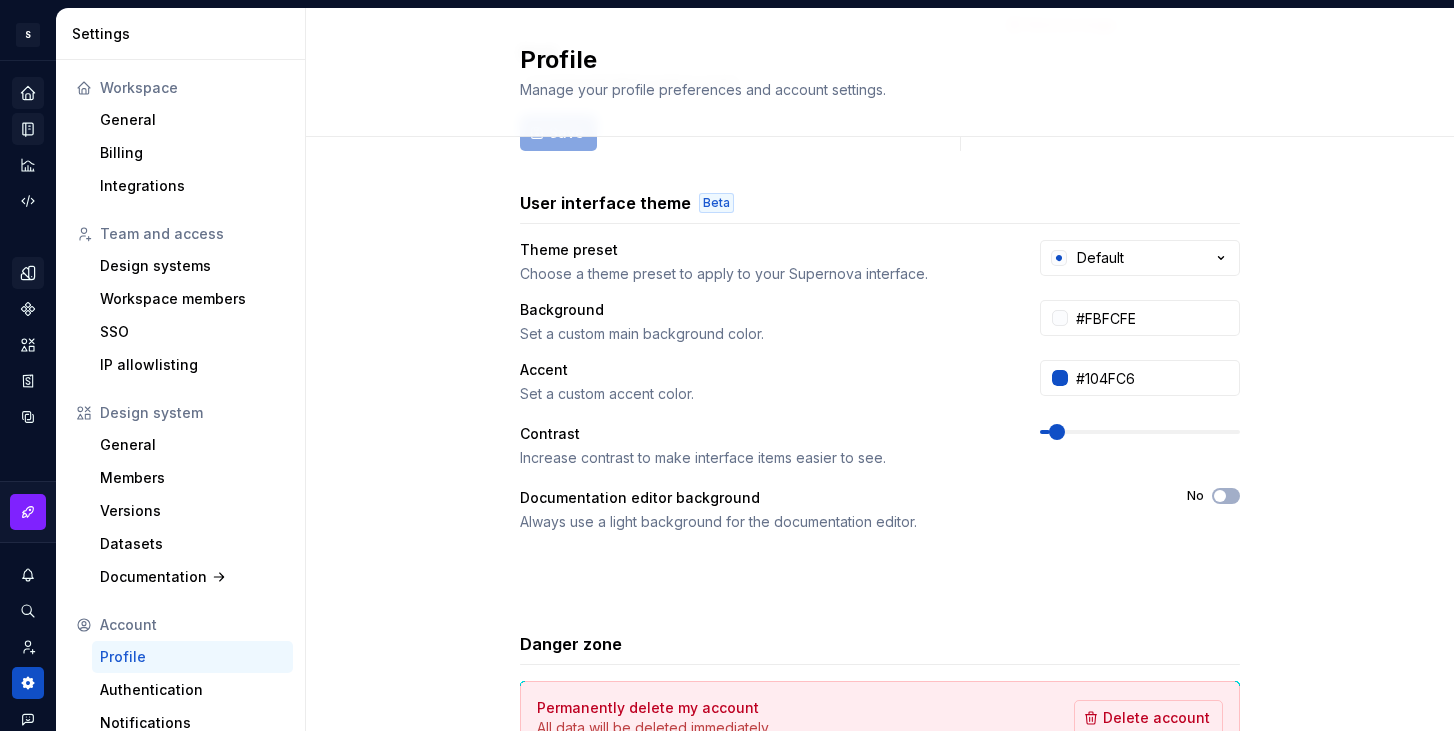 scroll, scrollTop: 0, scrollLeft: 0, axis: both 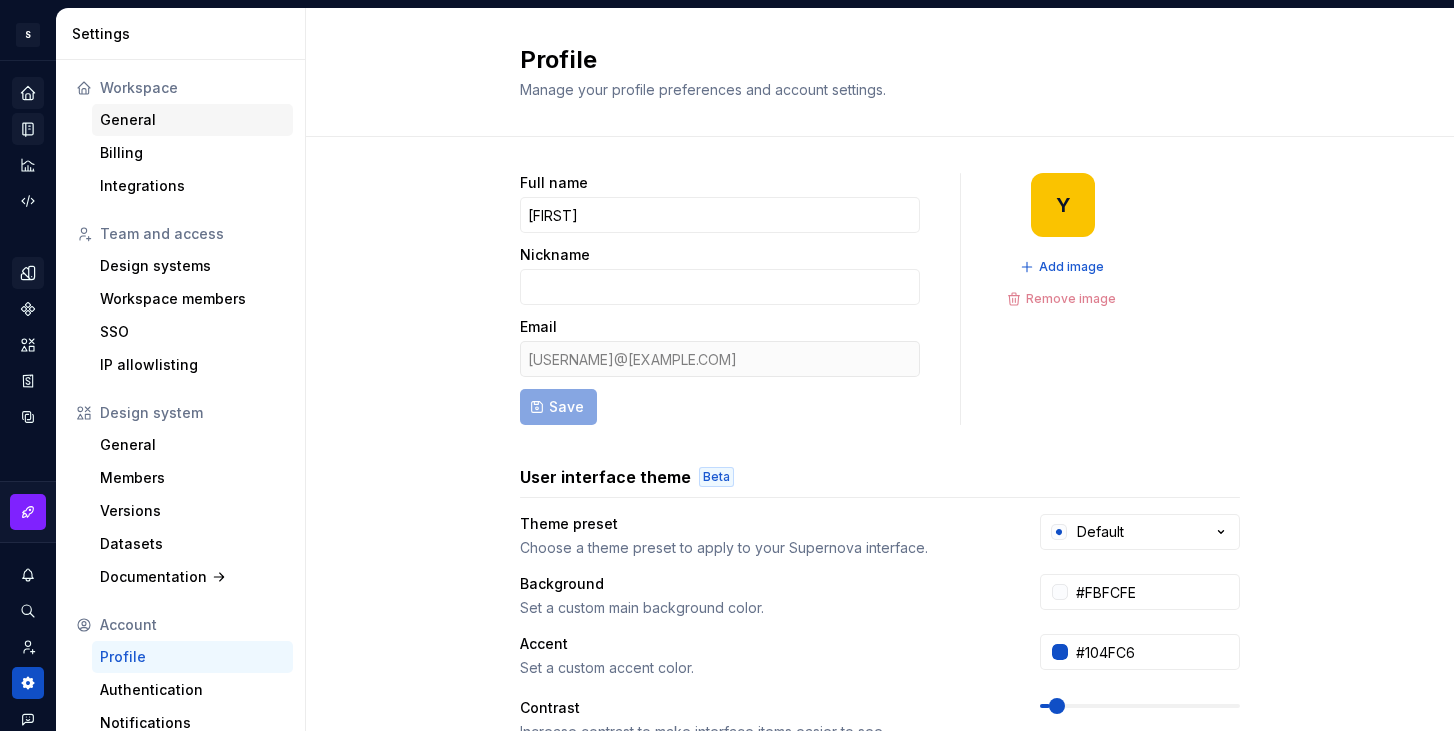 click on "General" at bounding box center (192, 120) 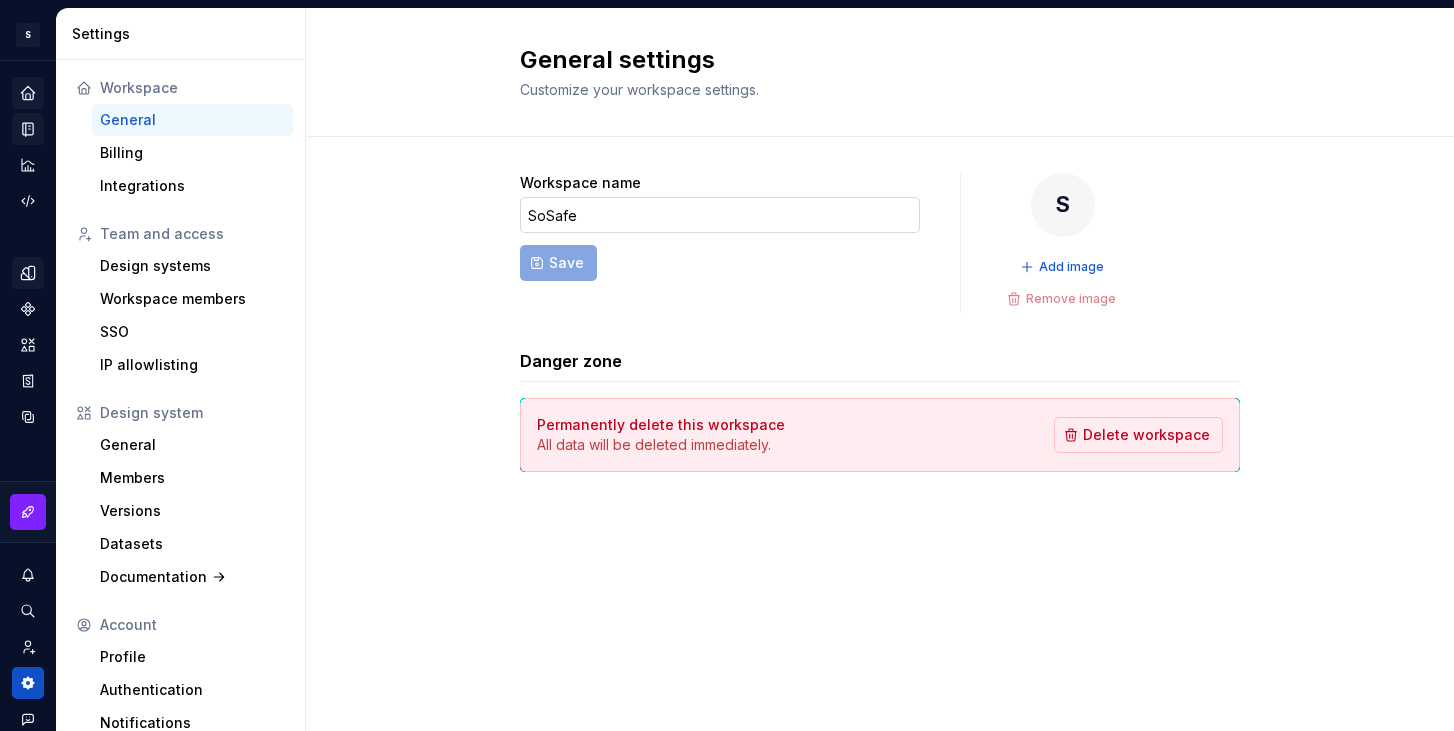 click on "SoSafe" at bounding box center (720, 215) 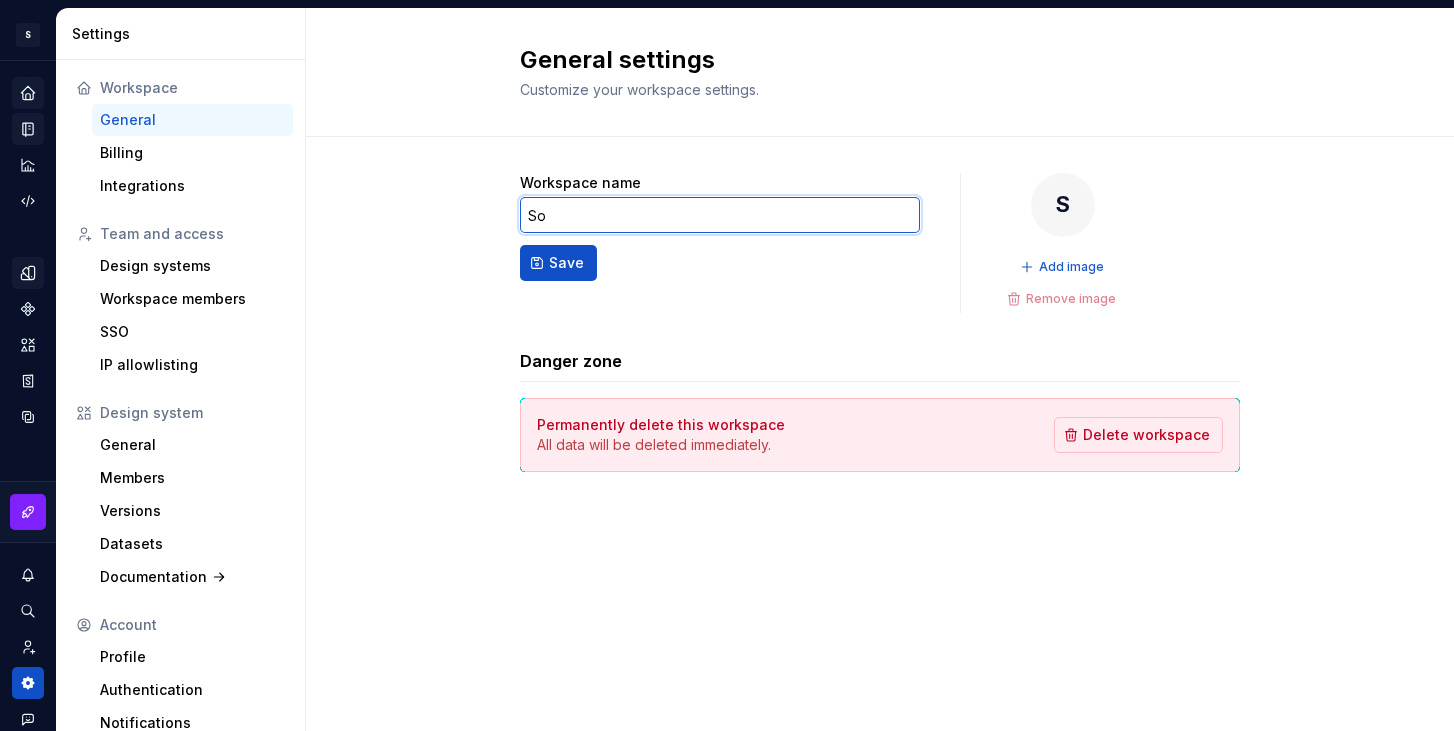 type on "S" 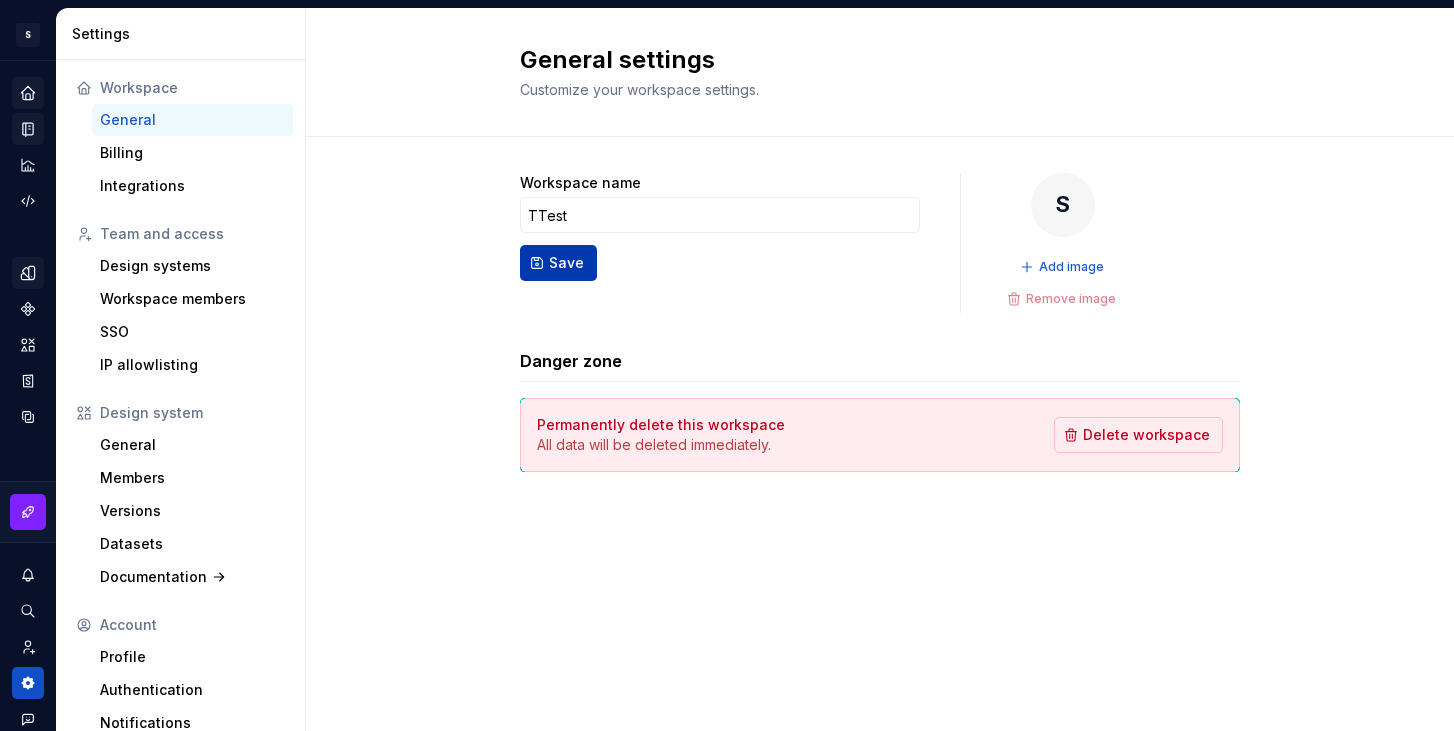 click on "Save" at bounding box center [558, 263] 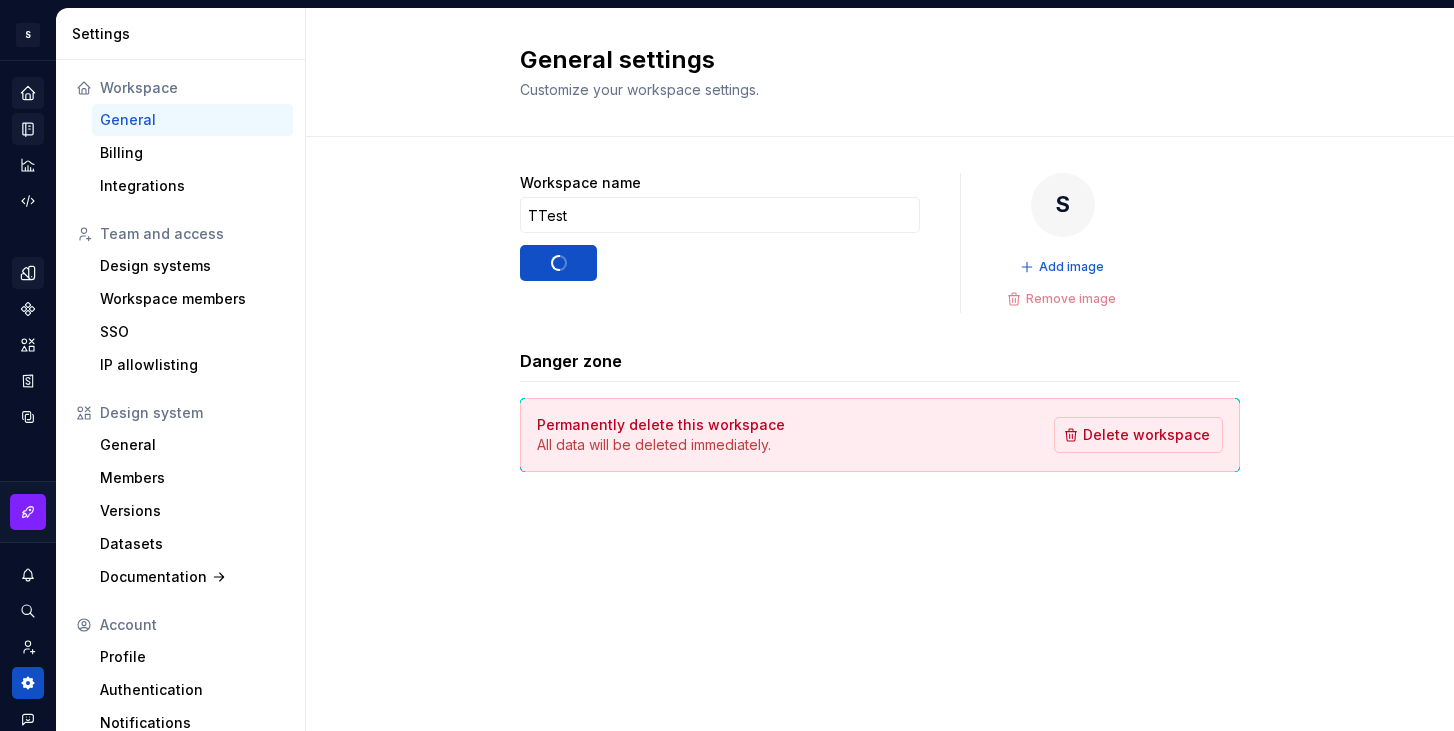 type on "TTest" 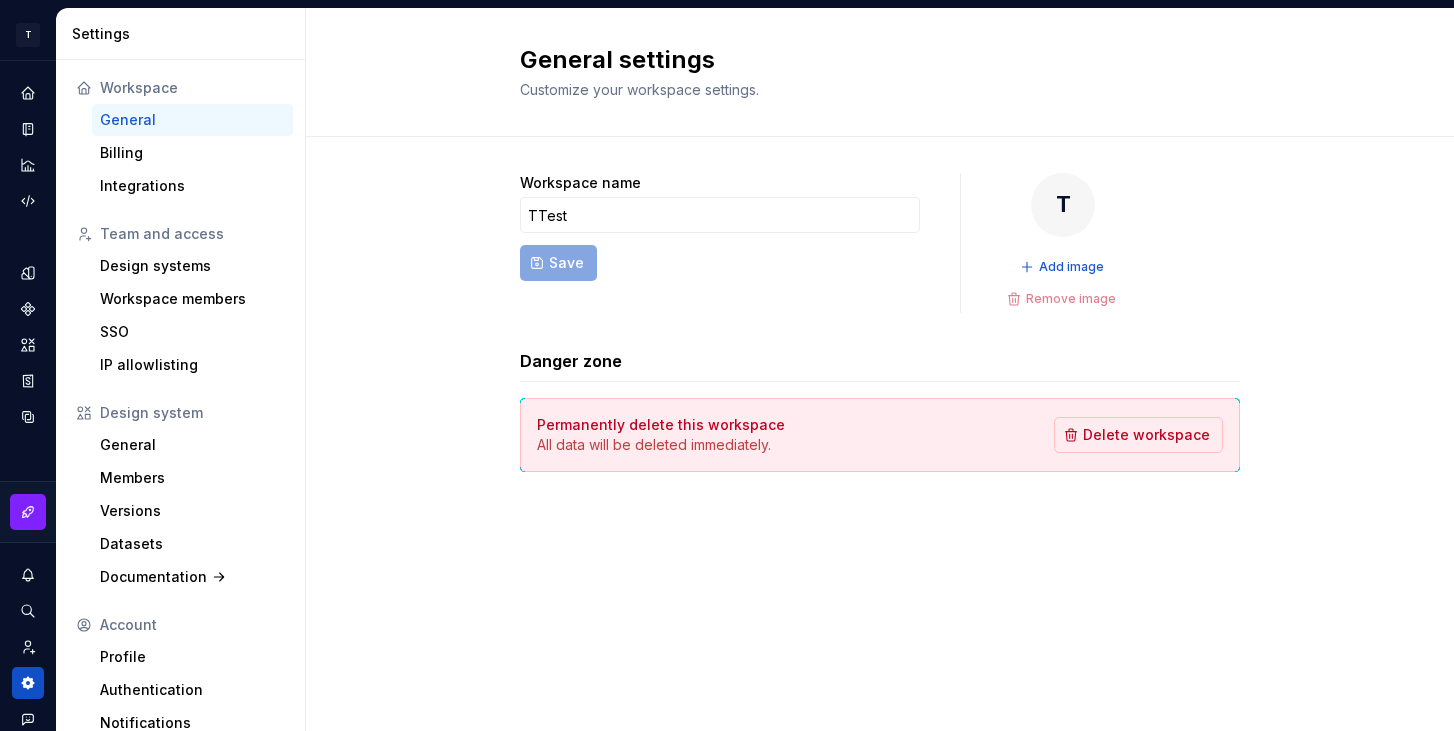 click on "Workspace" at bounding box center (192, 88) 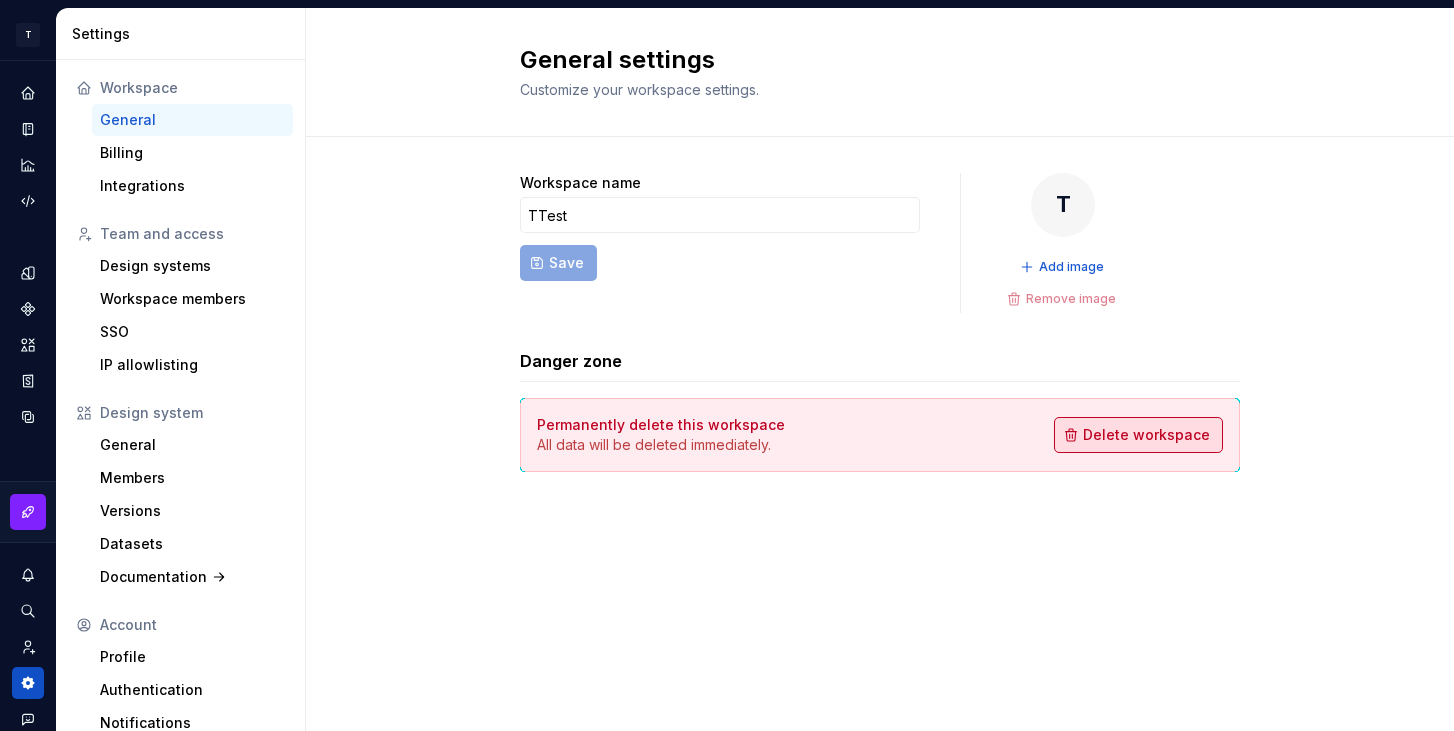 click on "Delete workspace" at bounding box center (1146, 435) 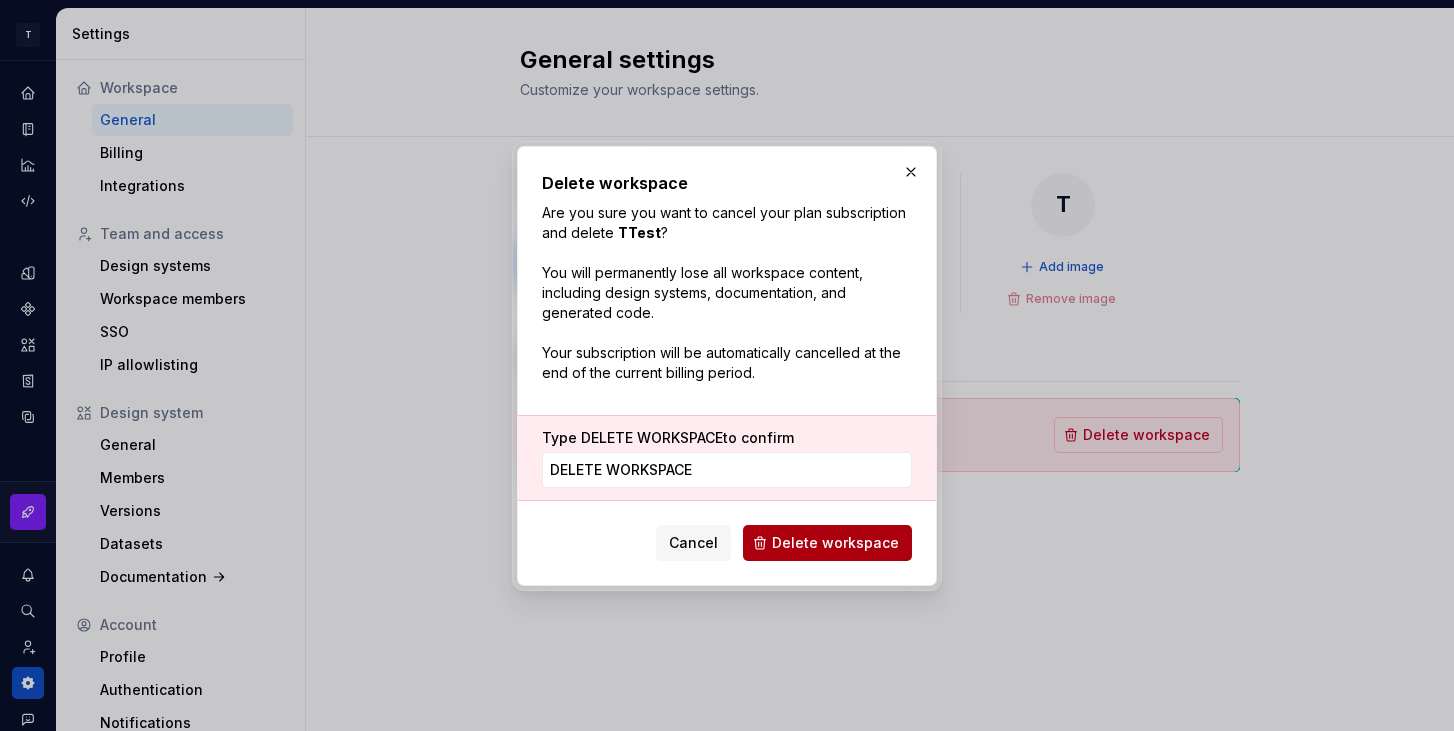 type on "Delete workspace" 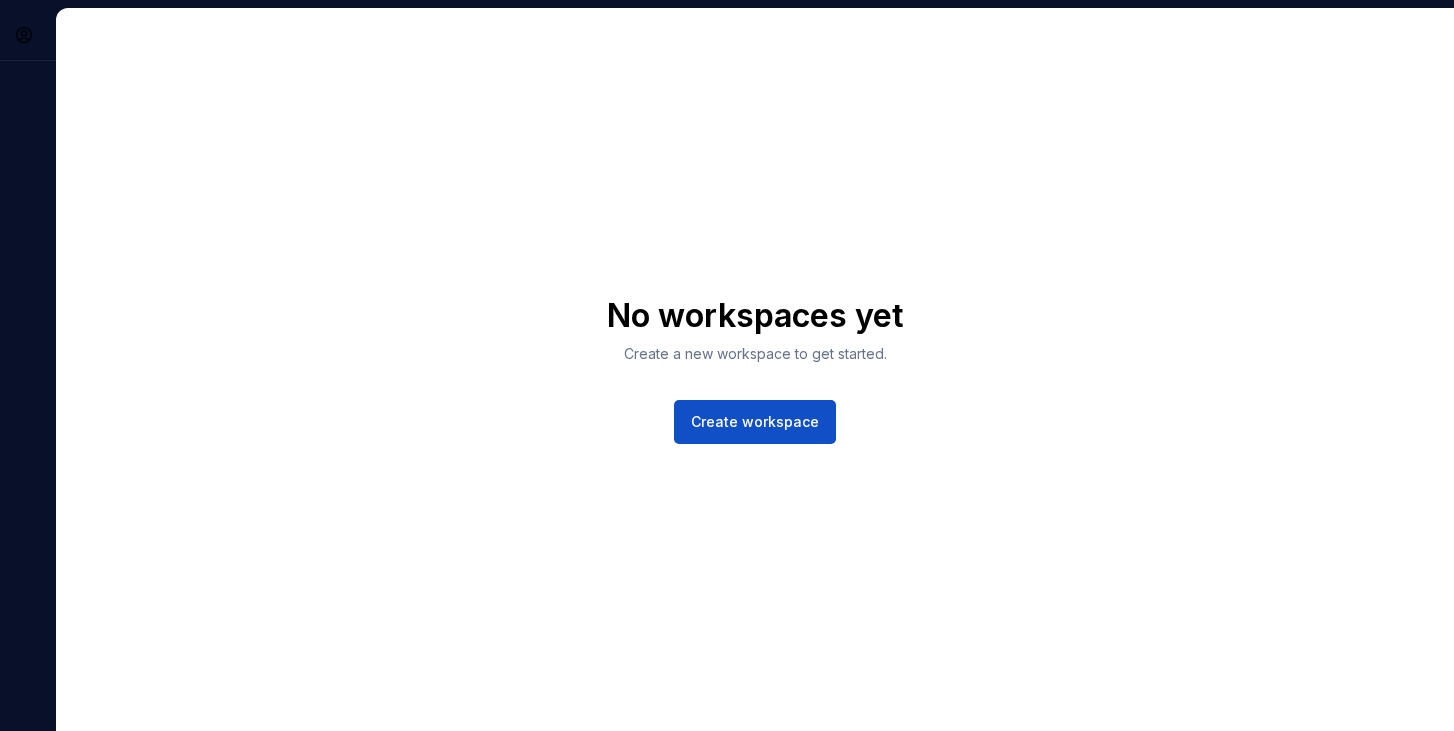 click on "No workspaces yet Create a new workspace to get started. Create workspace" at bounding box center [755, 369] 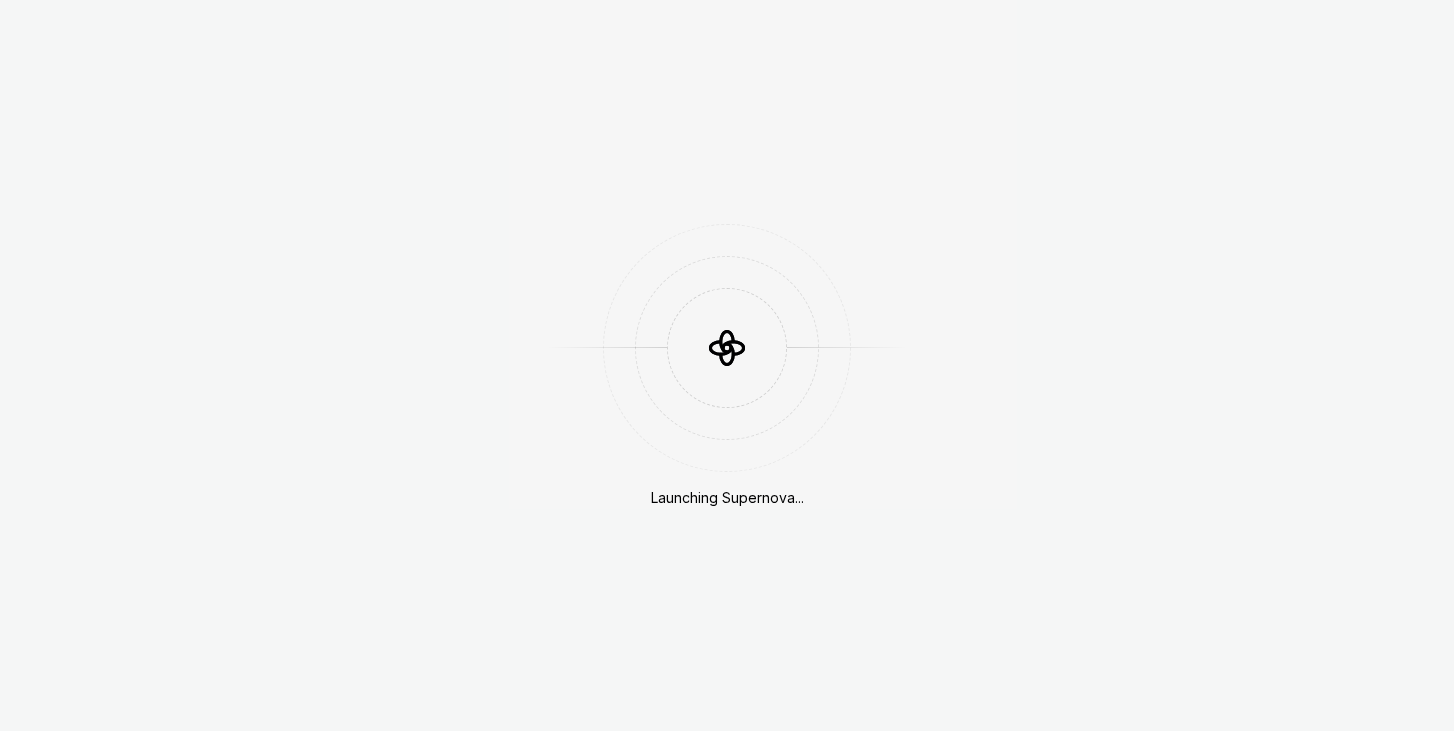 scroll, scrollTop: 0, scrollLeft: 0, axis: both 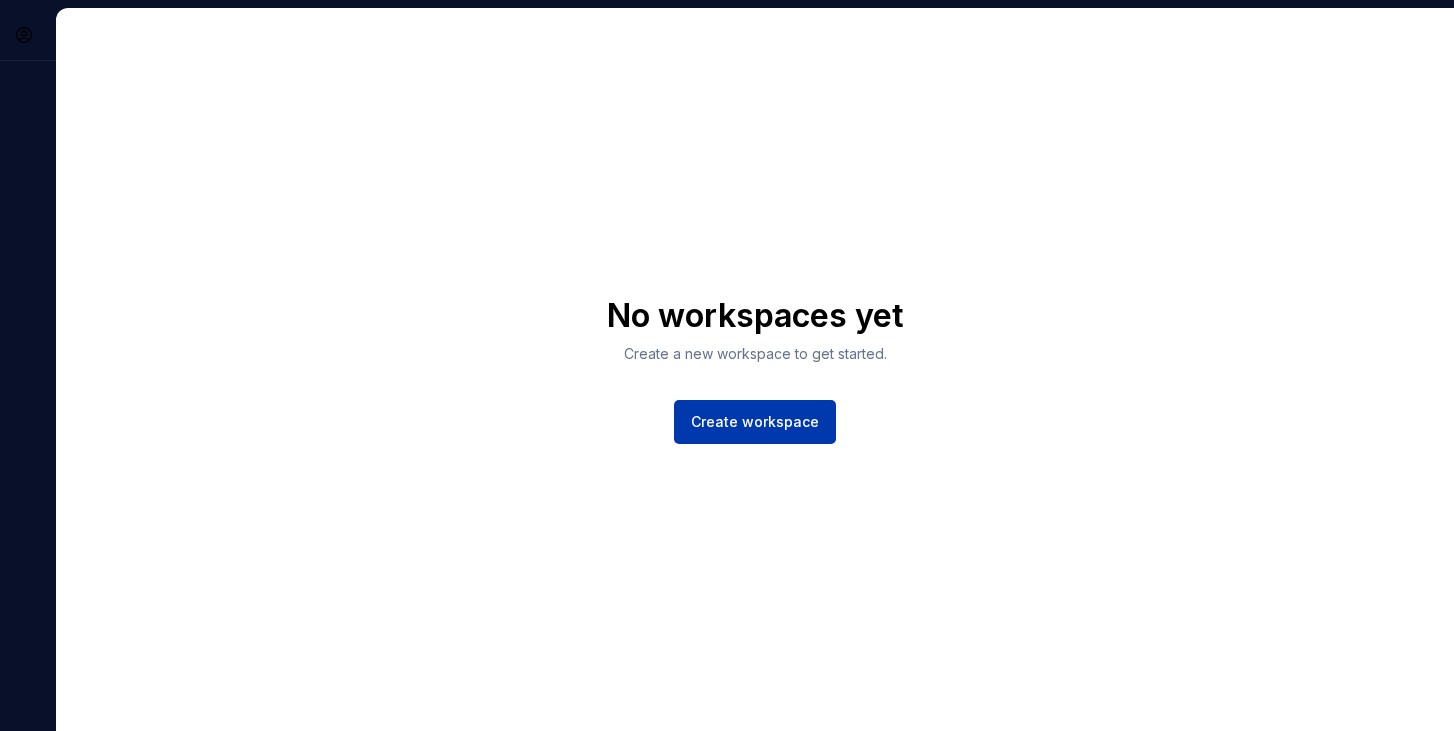 click on "Create workspace" at bounding box center (755, 422) 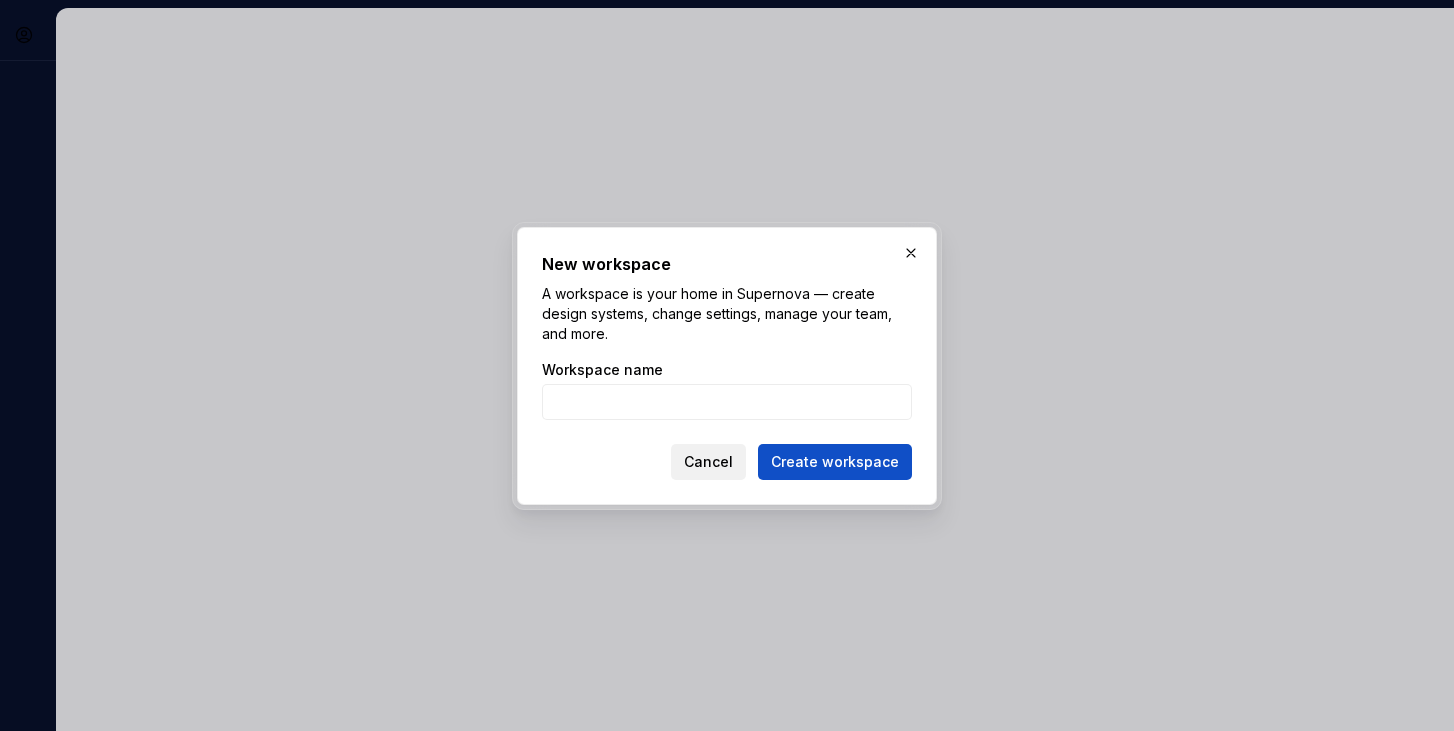 click on "Cancel" at bounding box center (708, 462) 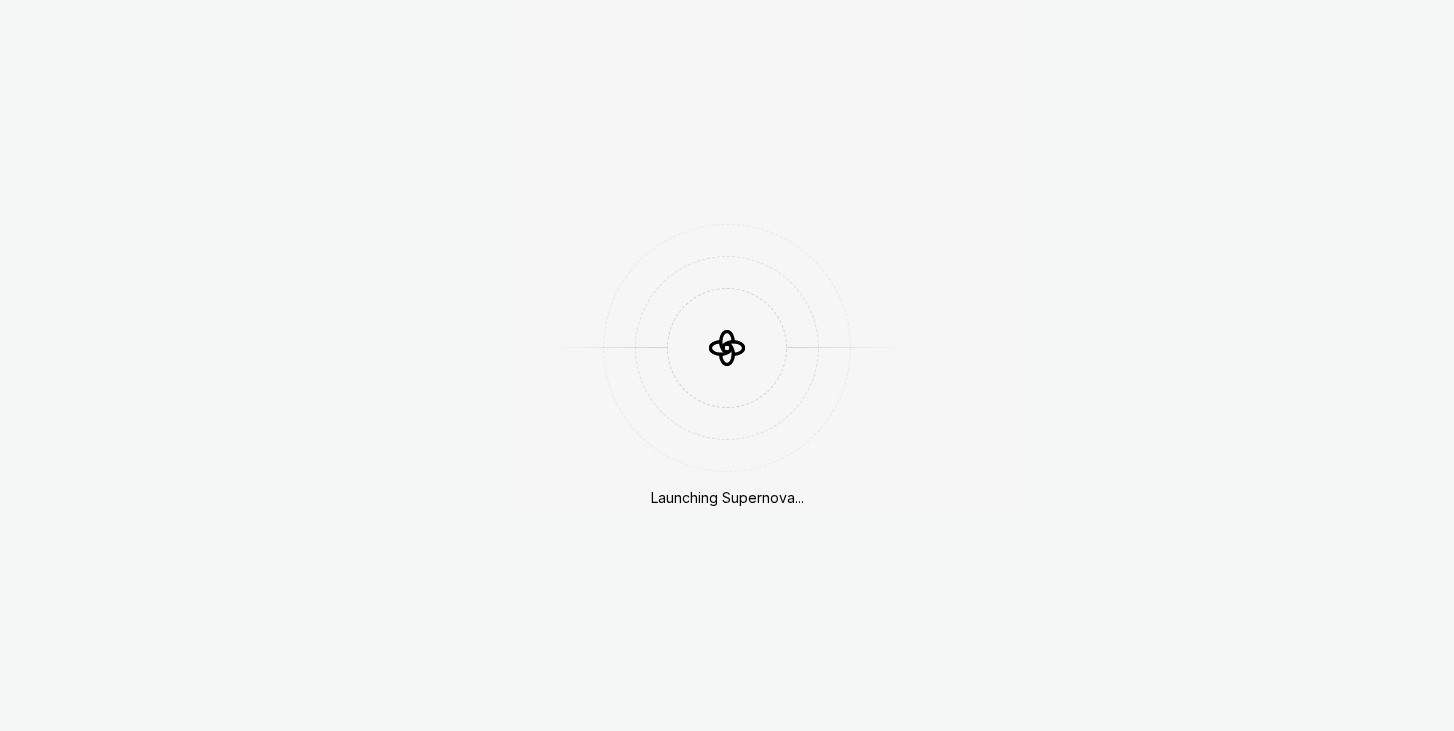 scroll, scrollTop: 0, scrollLeft: 0, axis: both 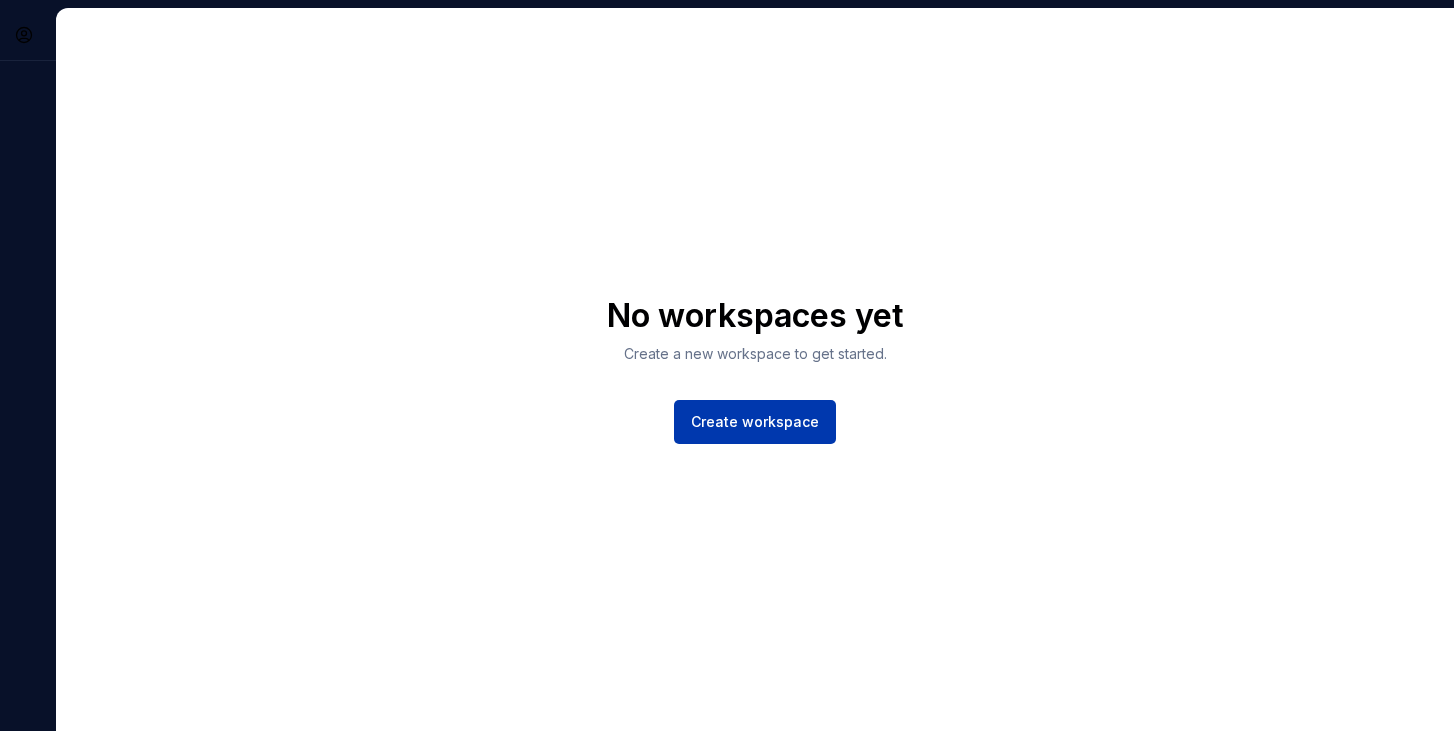 click on "Create workspace" at bounding box center [755, 422] 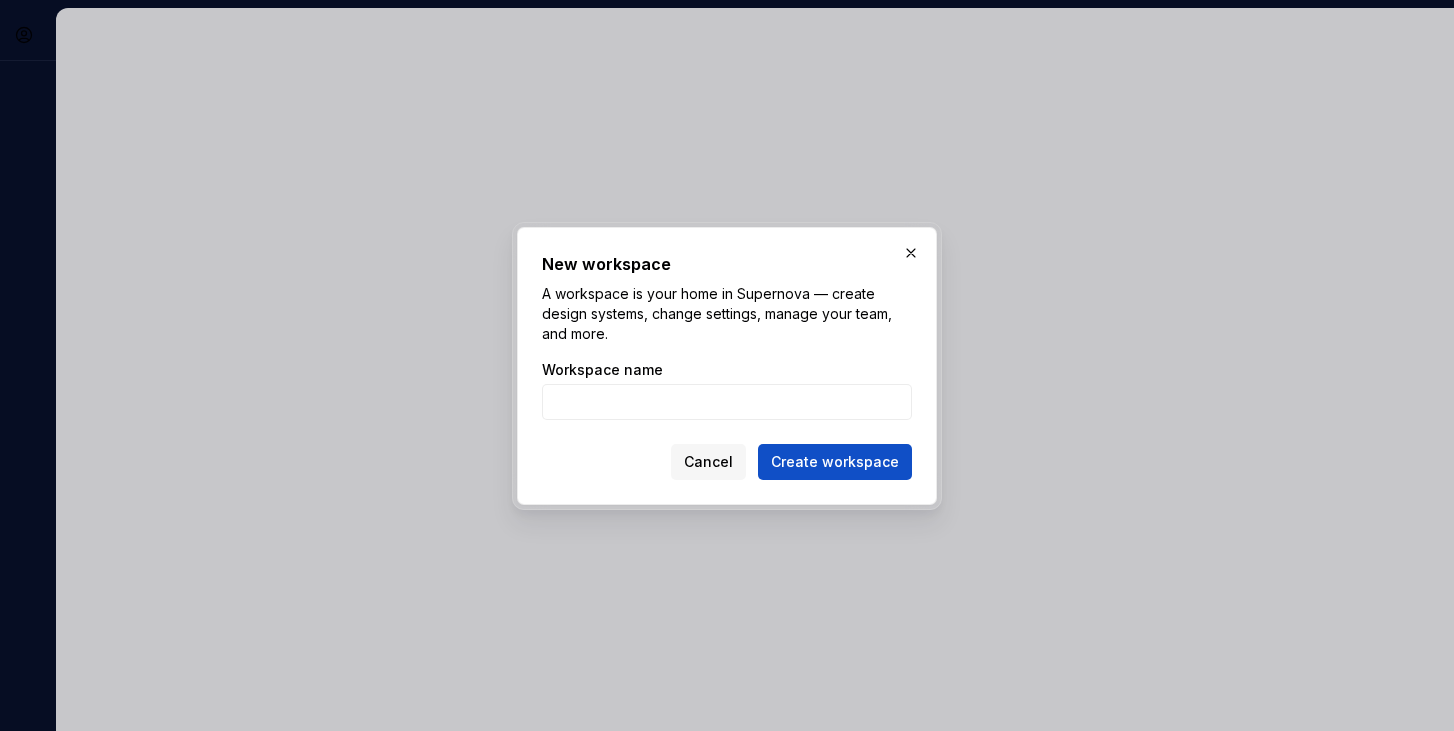 click at bounding box center [911, 253] 